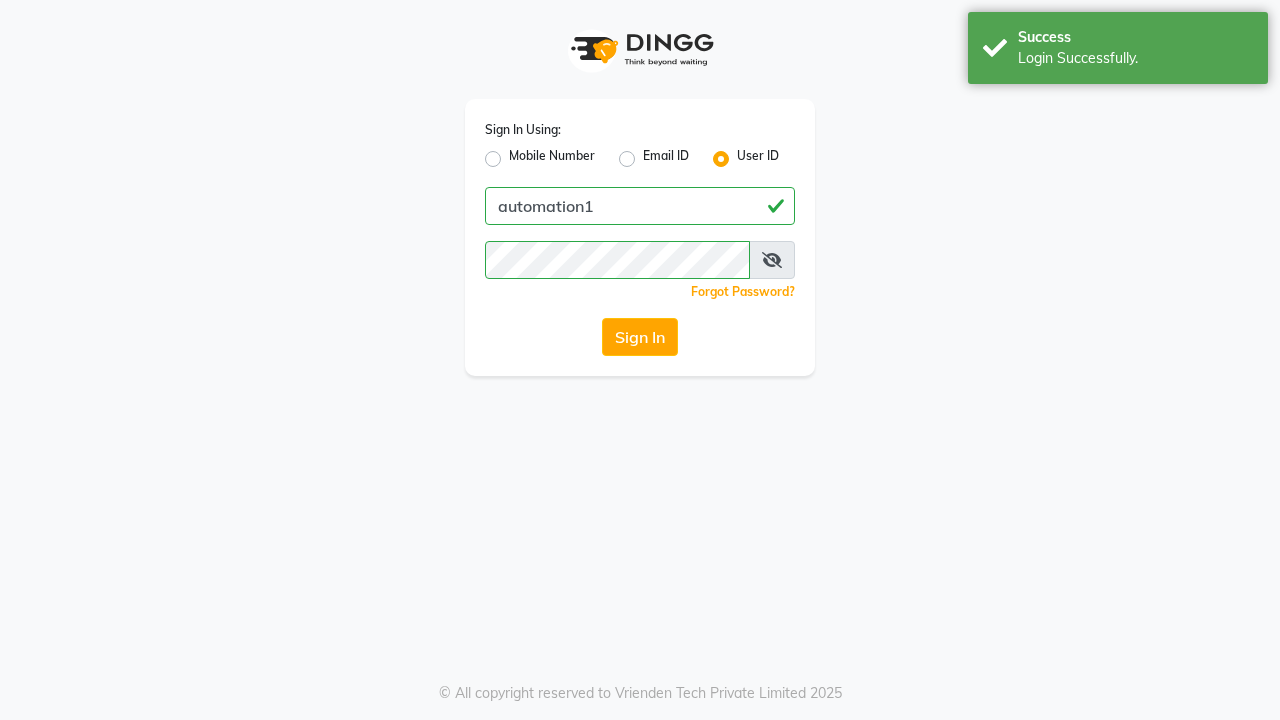 scroll, scrollTop: 0, scrollLeft: 0, axis: both 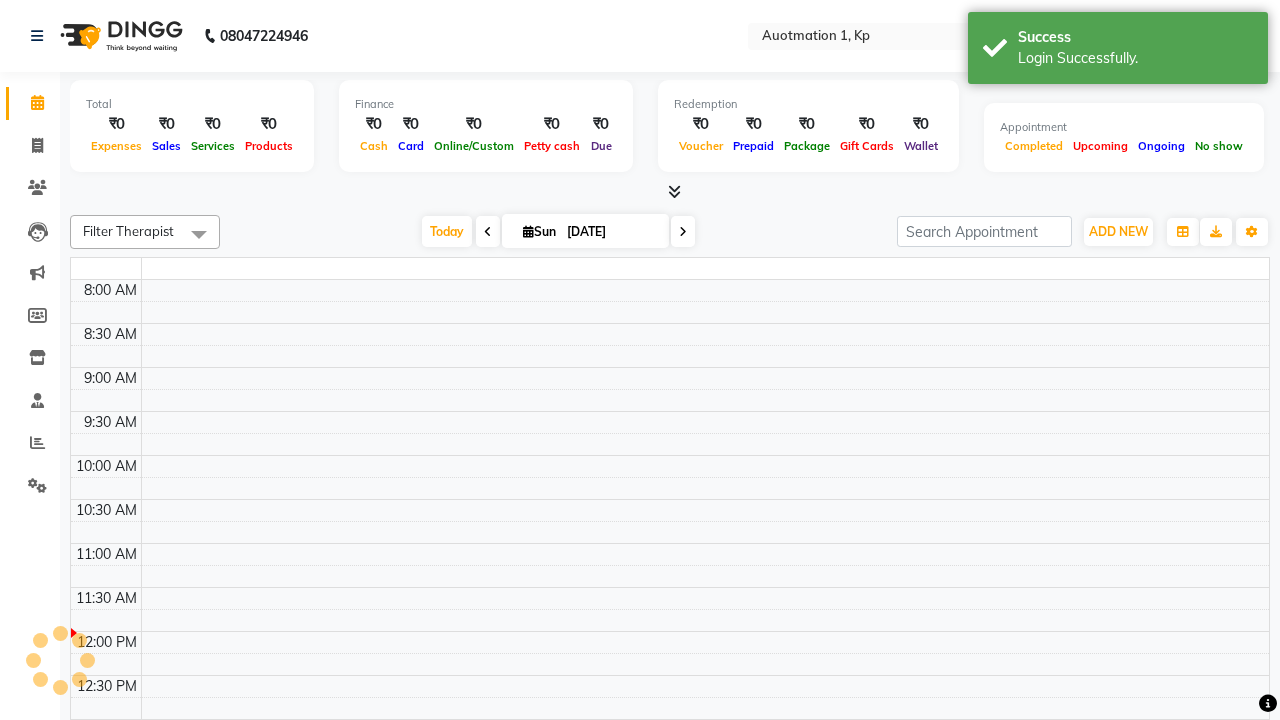 select on "en" 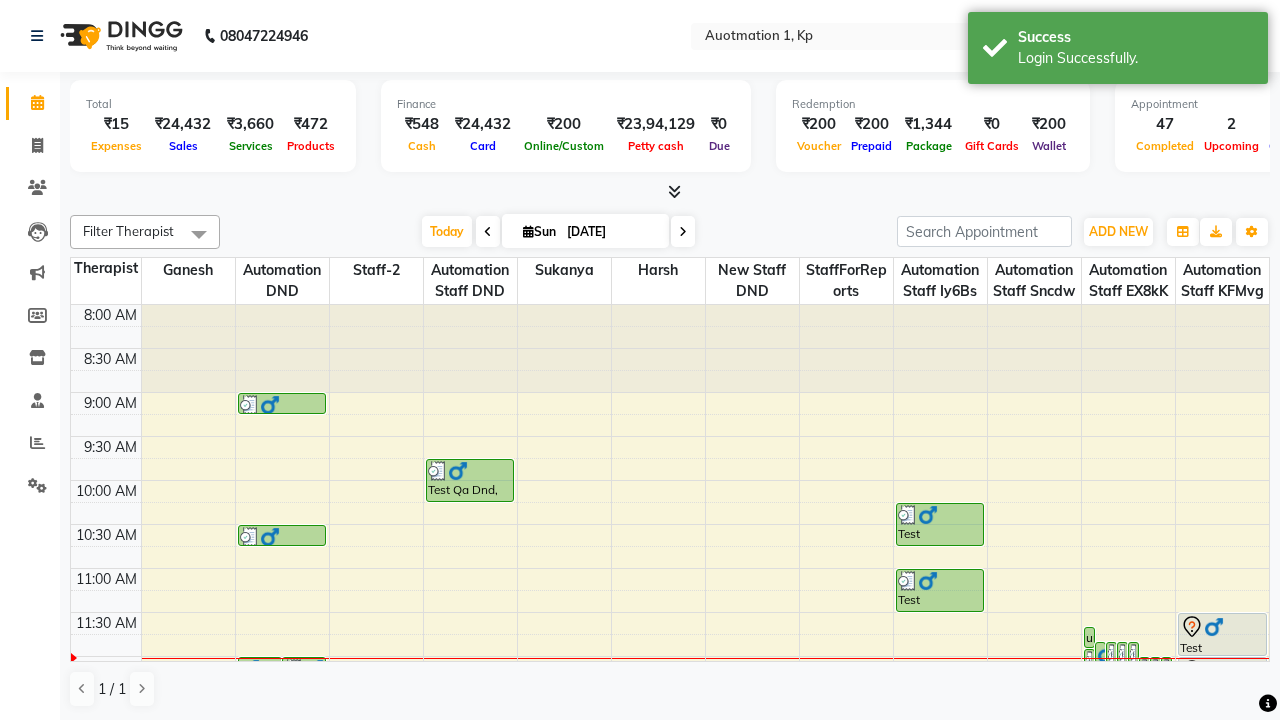 scroll, scrollTop: 0, scrollLeft: 0, axis: both 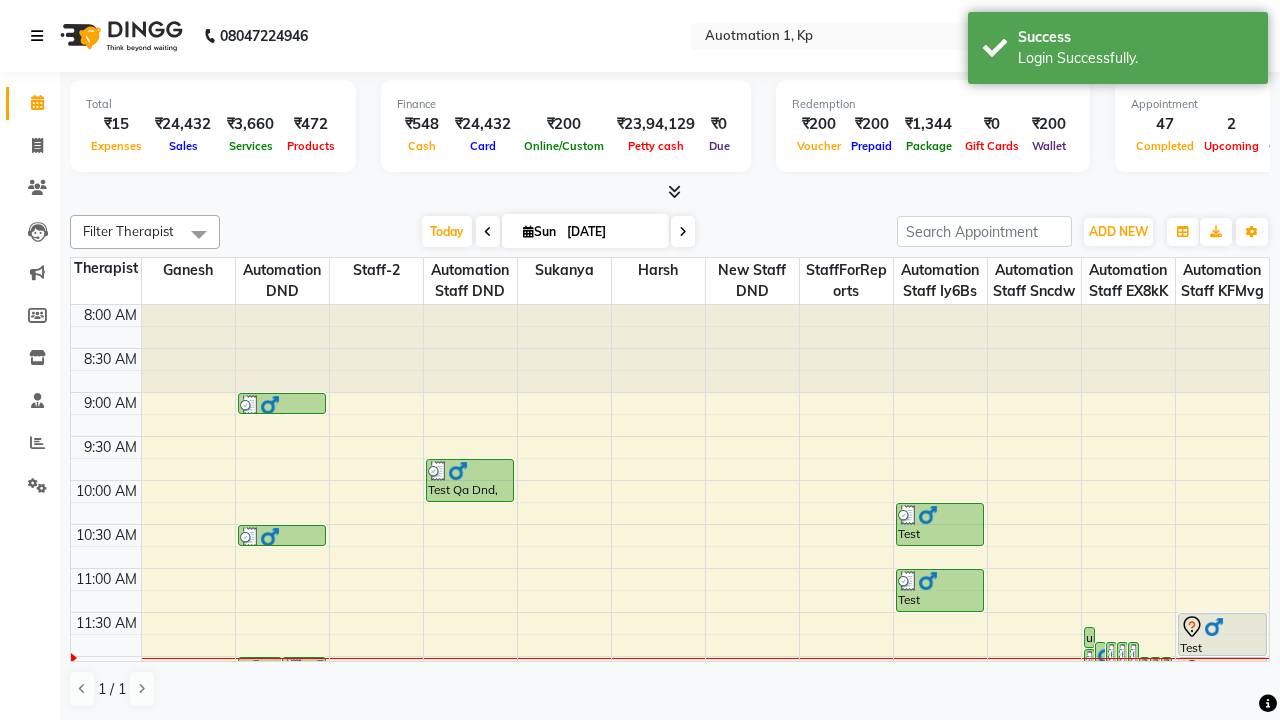 click at bounding box center [37, 36] 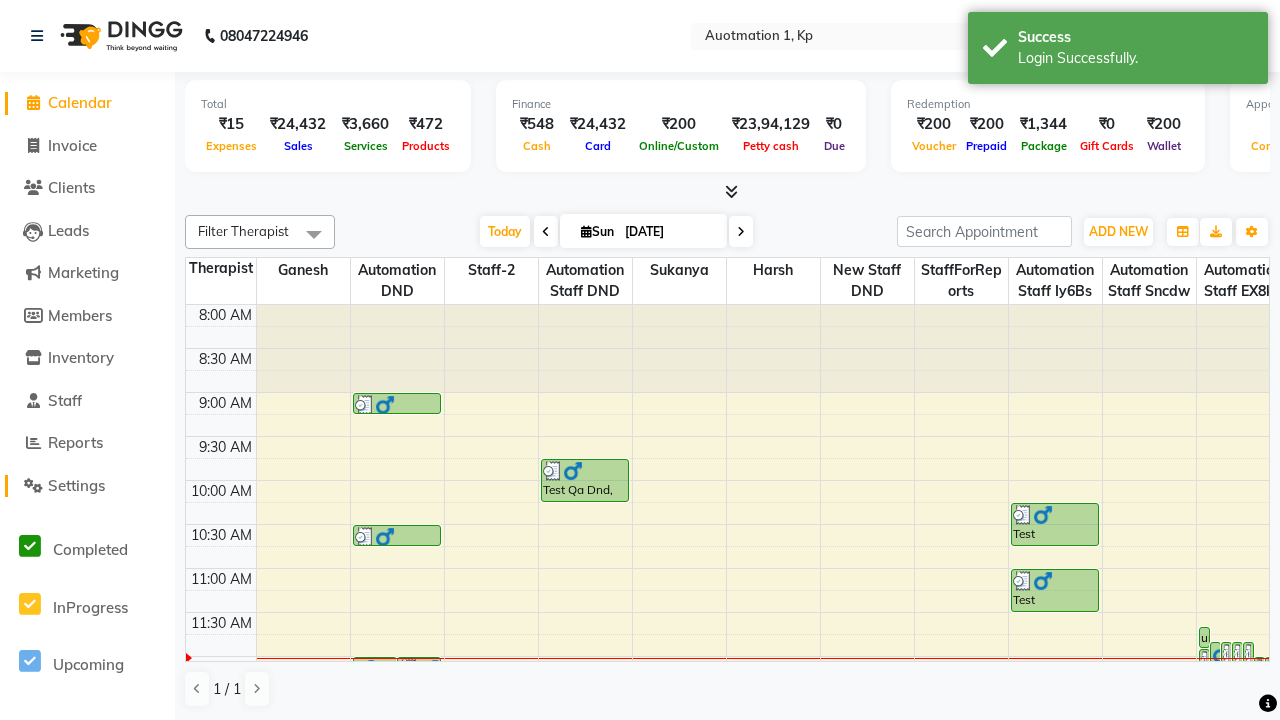 click on "Settings" 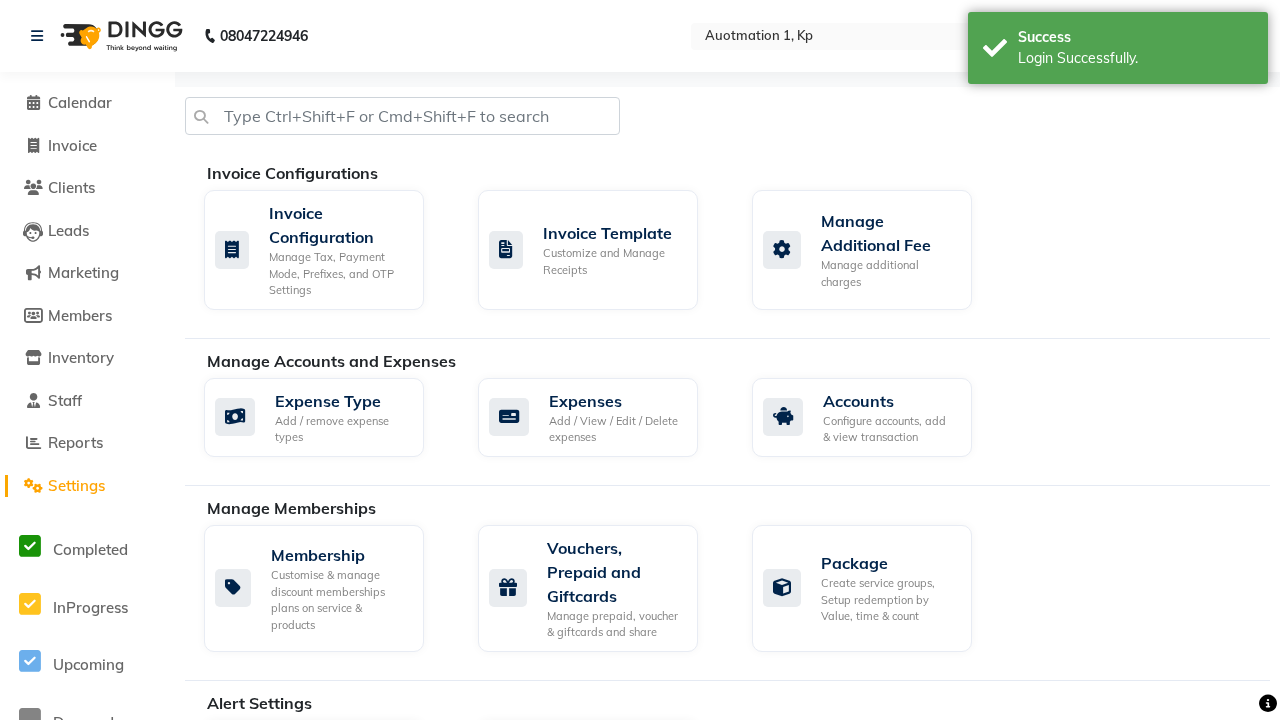 click on "Business Hours" 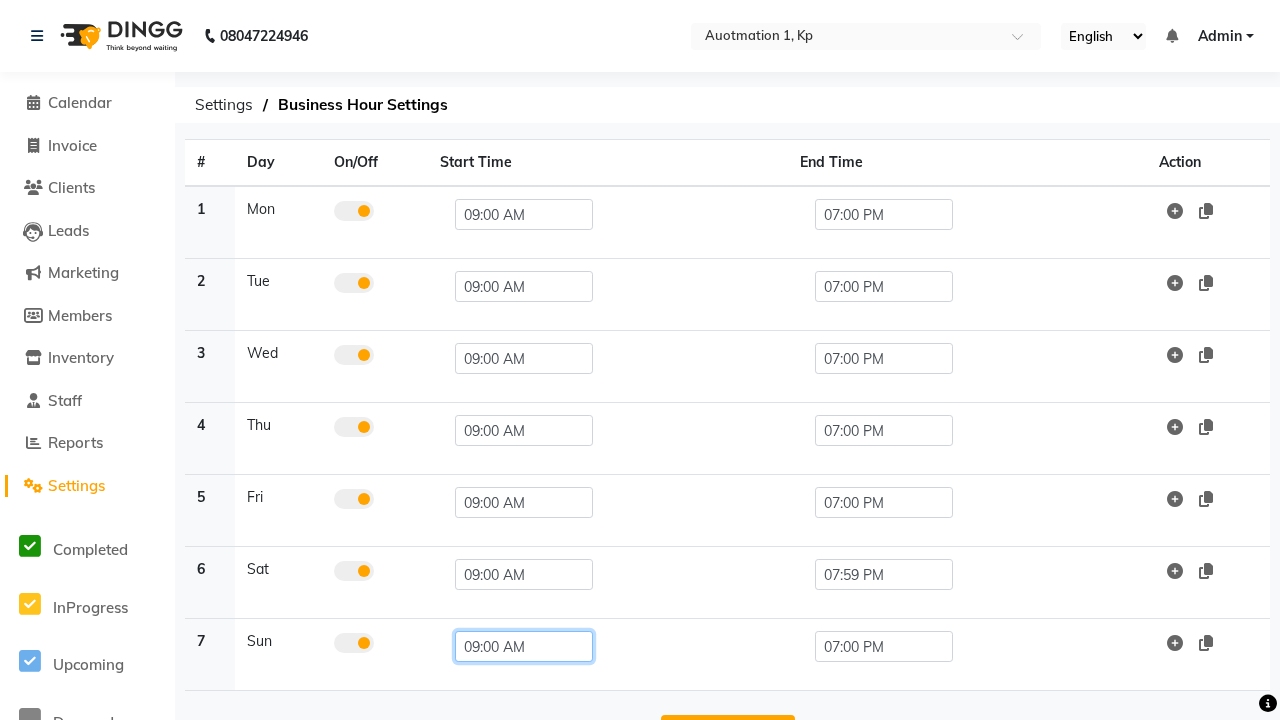 click on "09:00 AM" 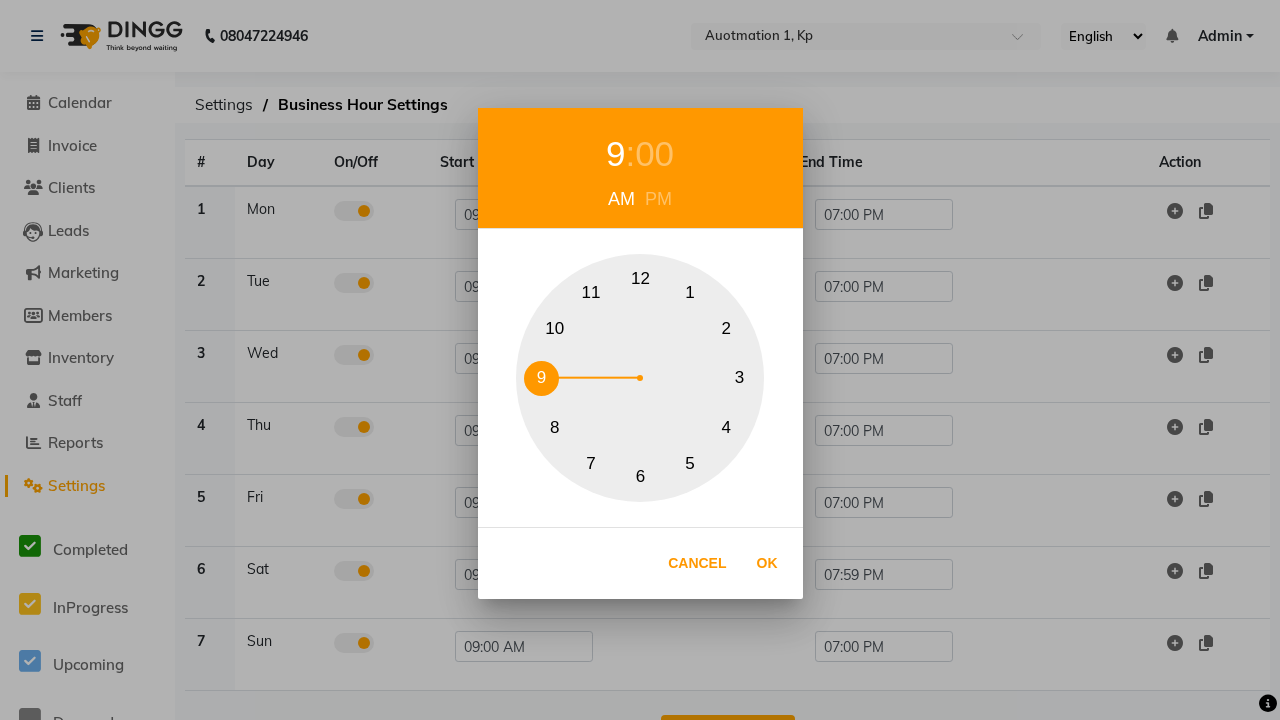 click on "10" at bounding box center [554, 328] 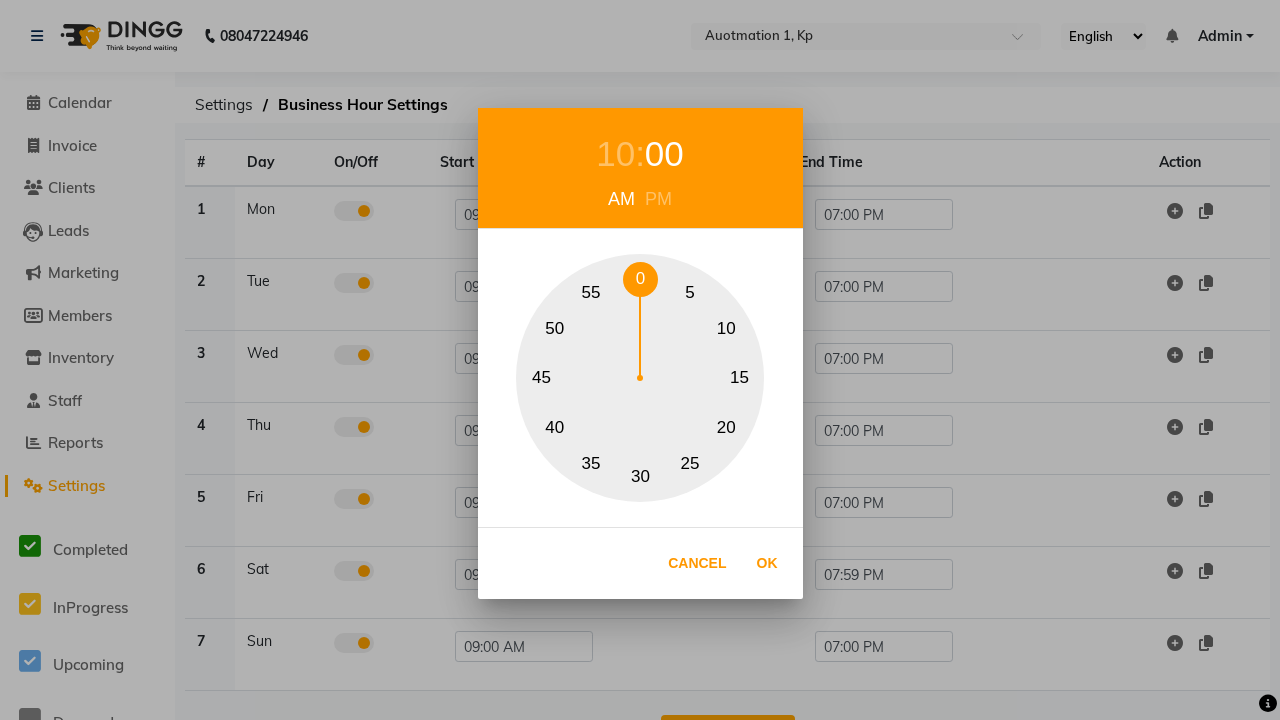 click on "0" at bounding box center [640, 279] 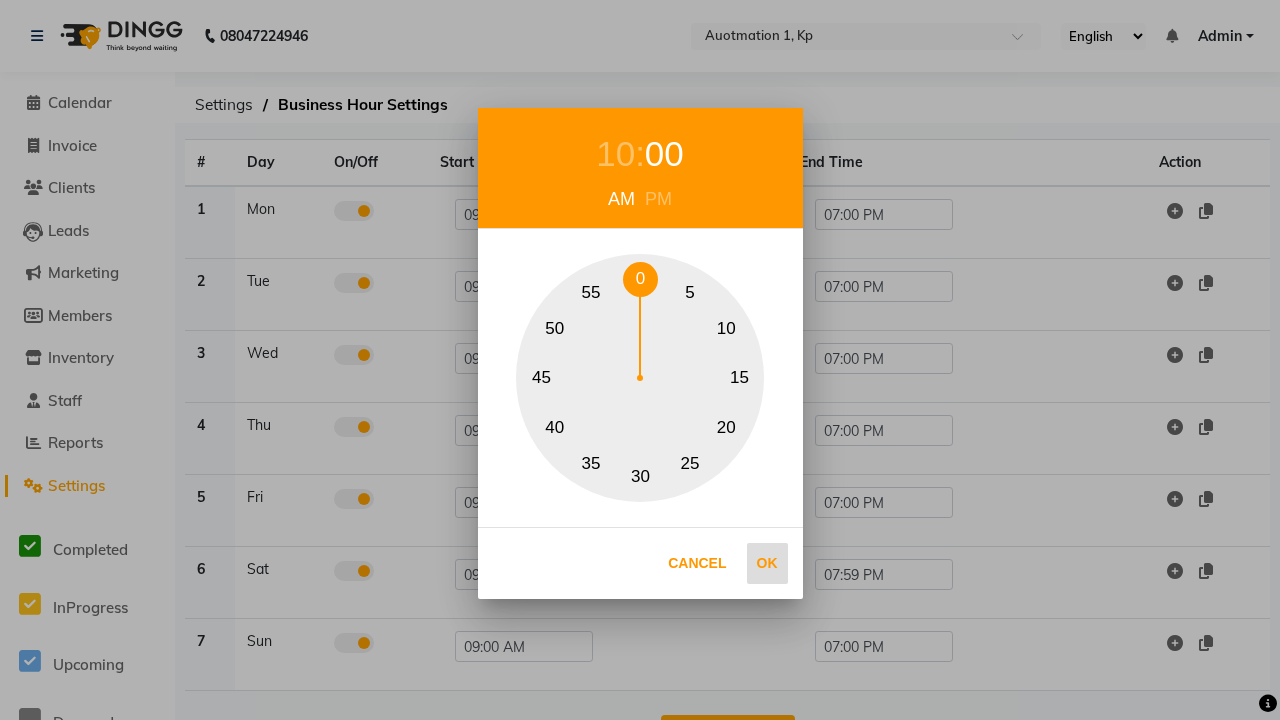 click on "Ok" at bounding box center [767, 563] 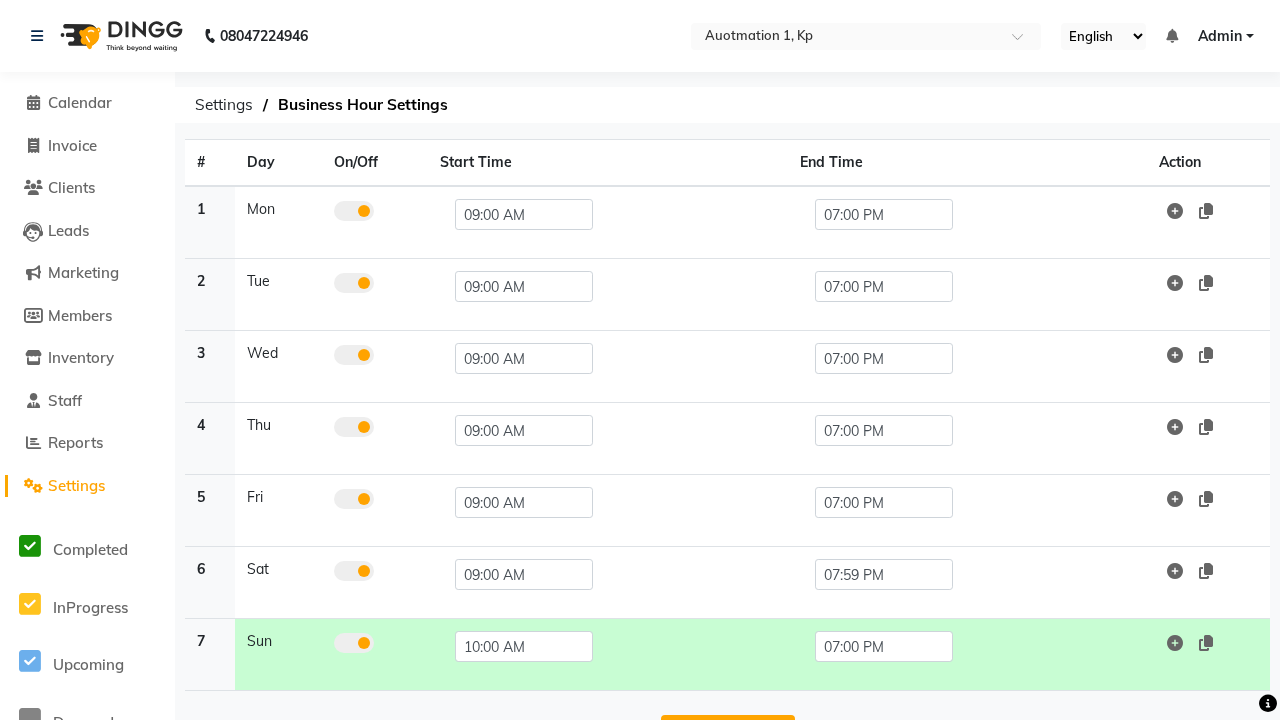 scroll, scrollTop: 63, scrollLeft: 0, axis: vertical 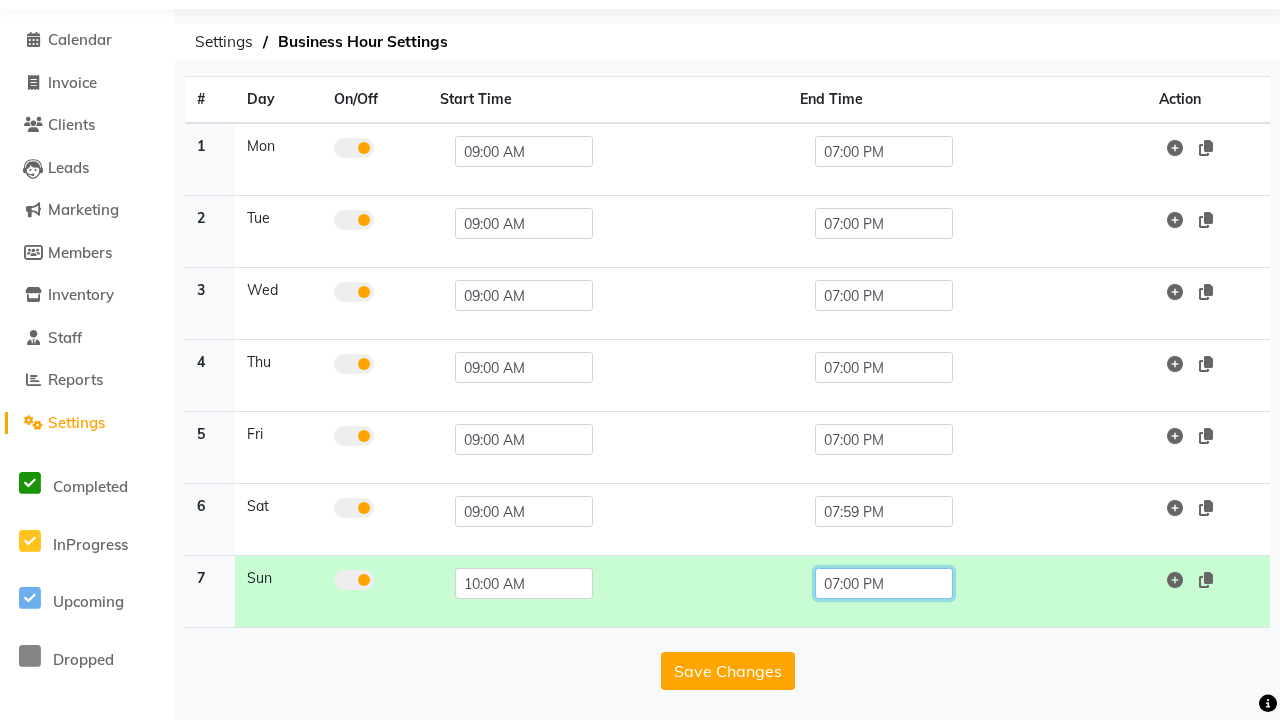 click on "07:00 PM" 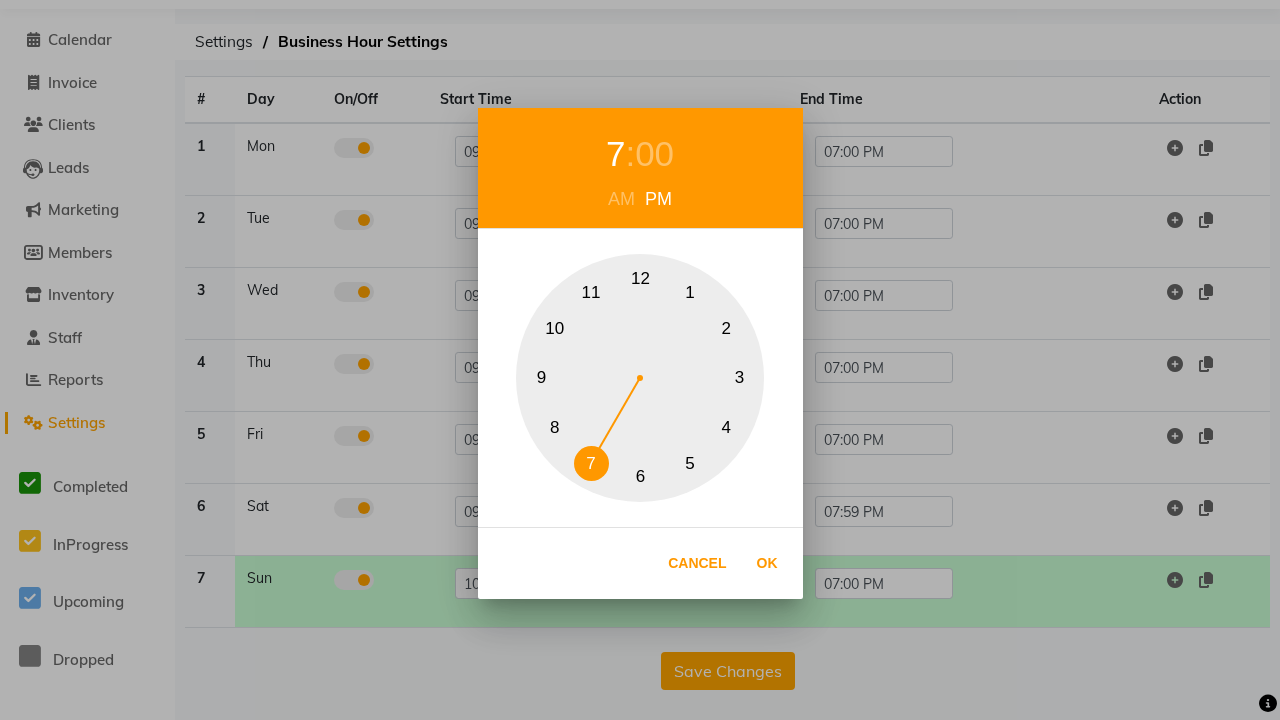 click on "10" at bounding box center [554, 328] 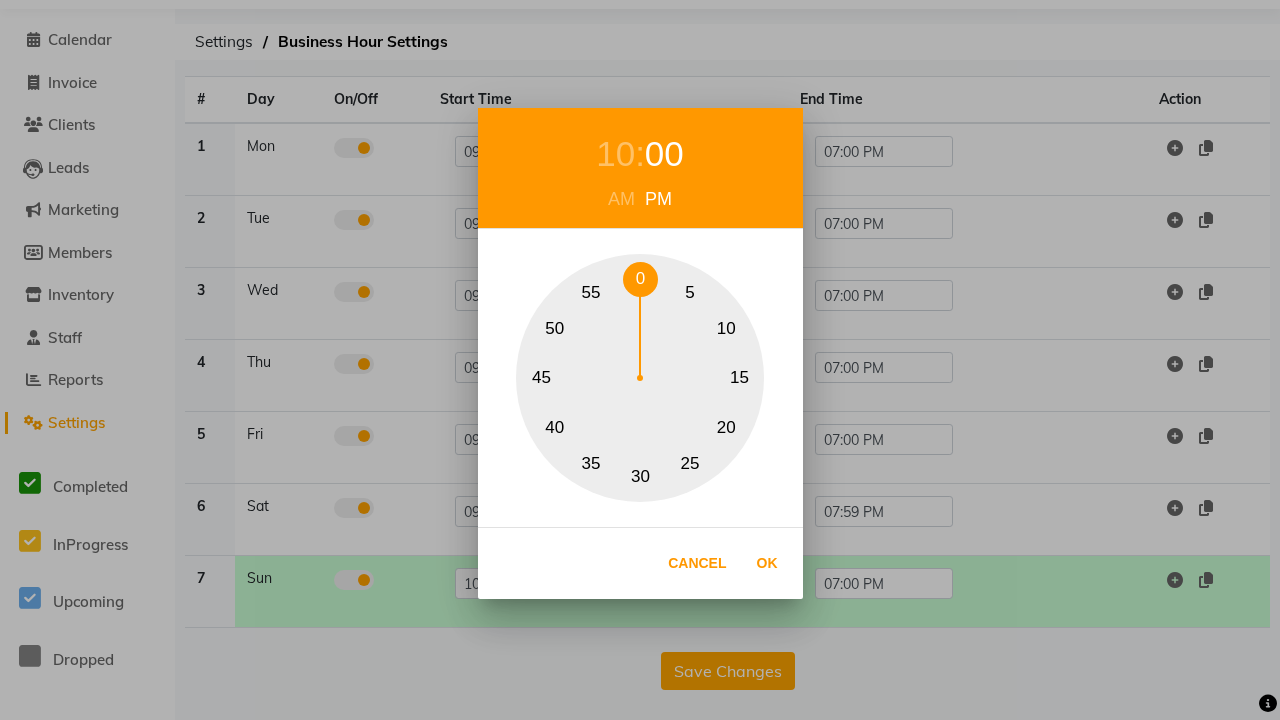 click on "0" at bounding box center [640, 279] 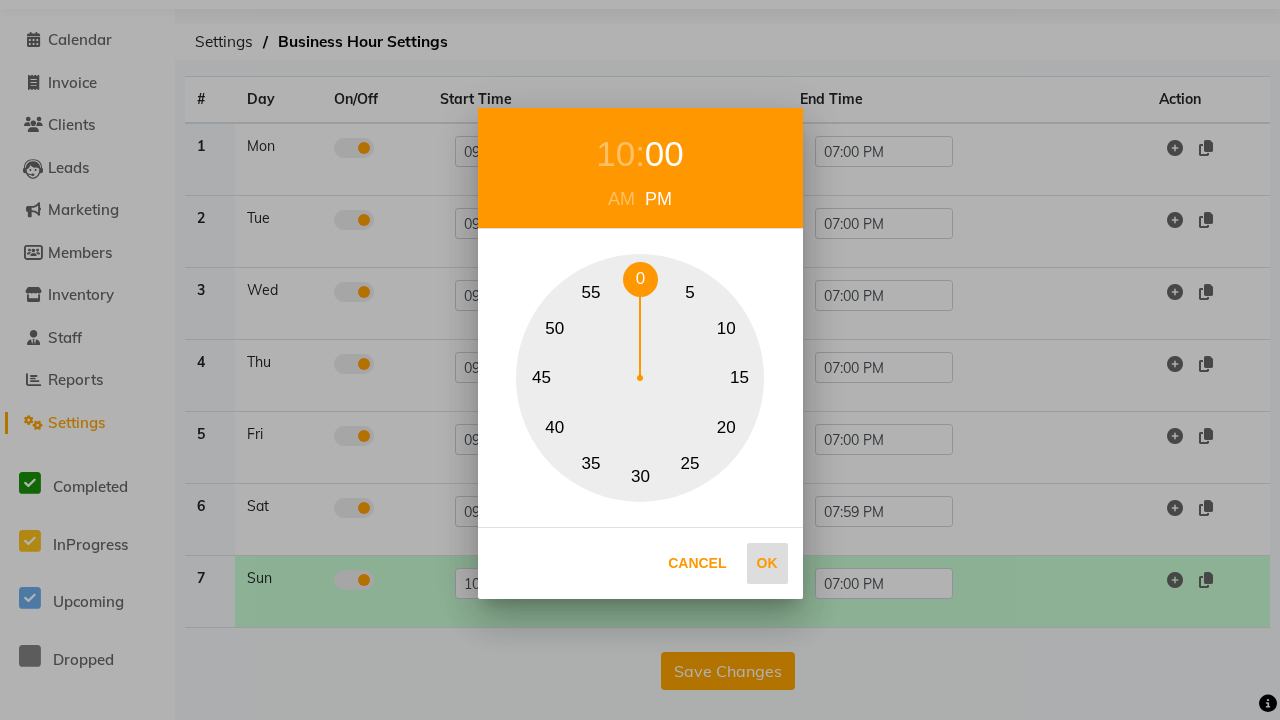 click on "Ok" at bounding box center [767, 563] 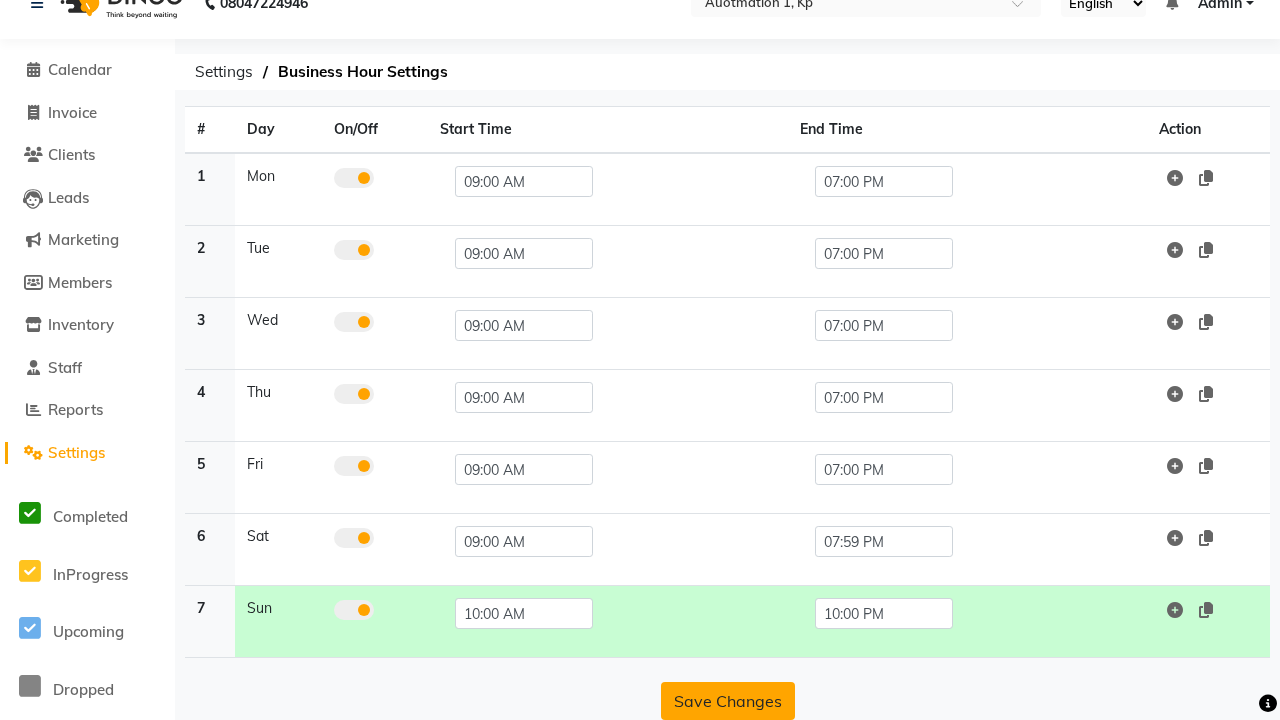 click on "Save Changes" 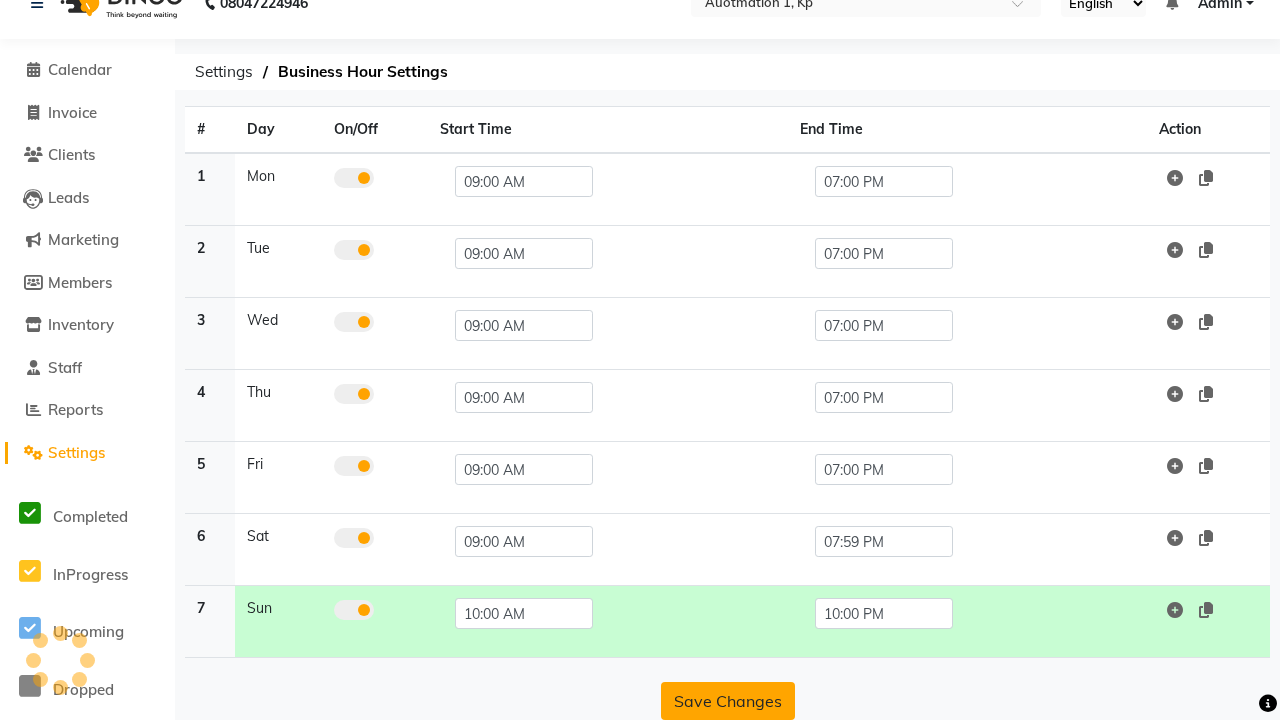 scroll, scrollTop: 63, scrollLeft: 0, axis: vertical 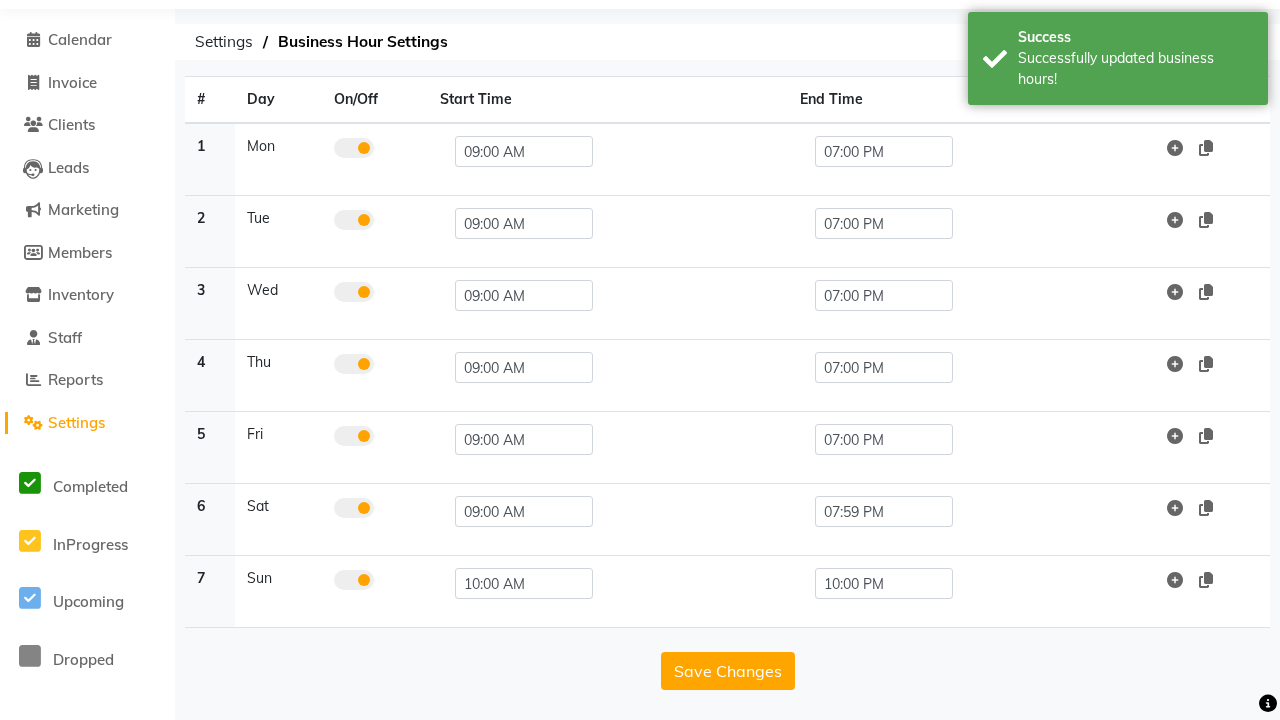 click on "Successfully updated business hours!" at bounding box center [1135, 69] 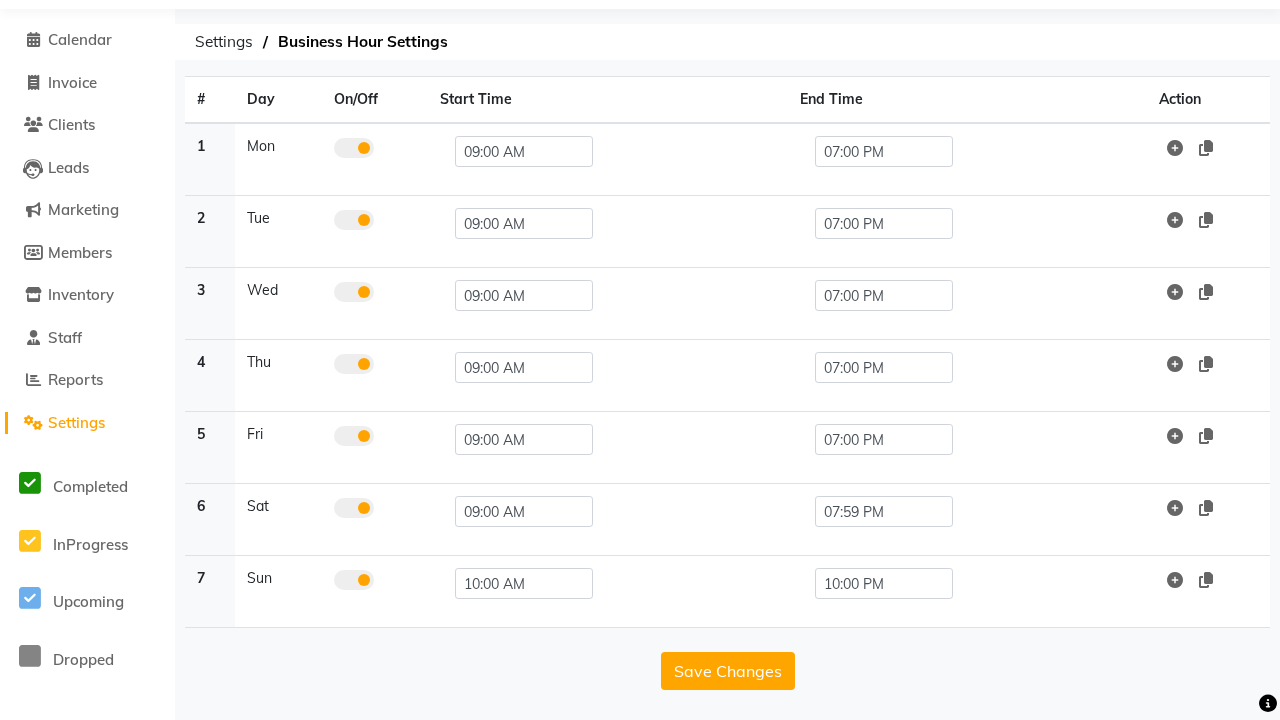 click at bounding box center (37, -27) 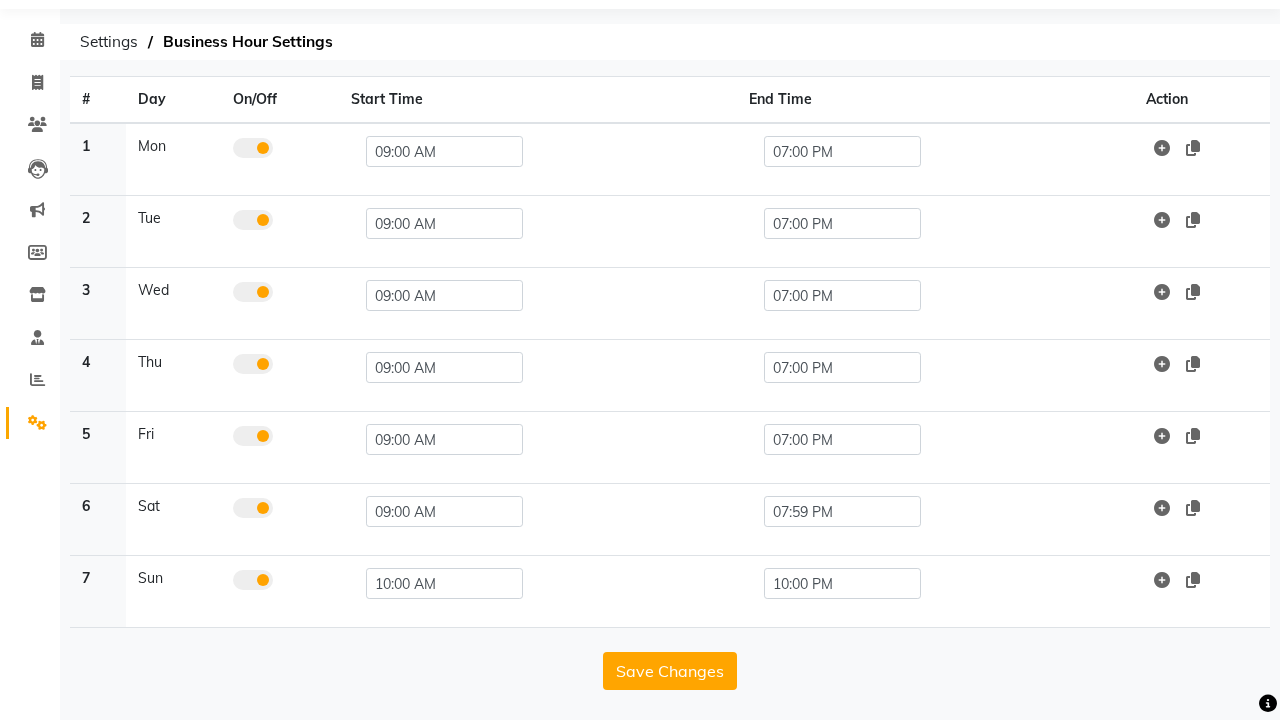 scroll, scrollTop: 8, scrollLeft: 0, axis: vertical 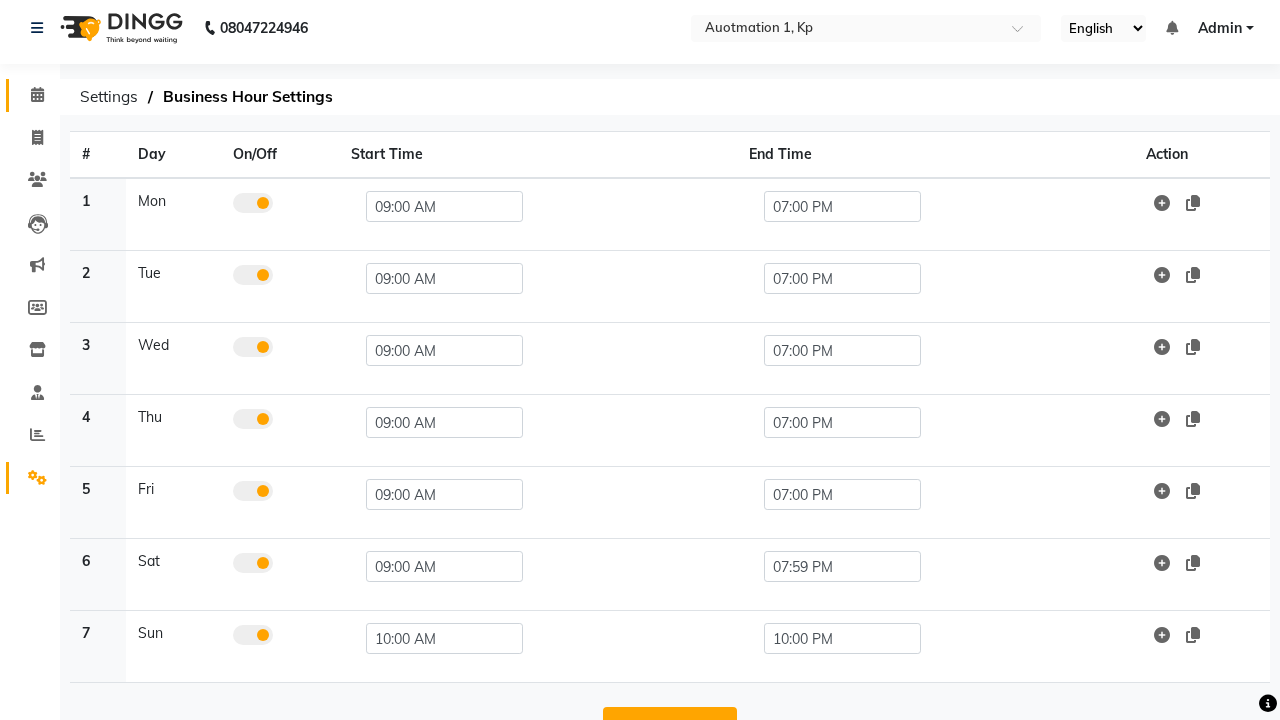 click 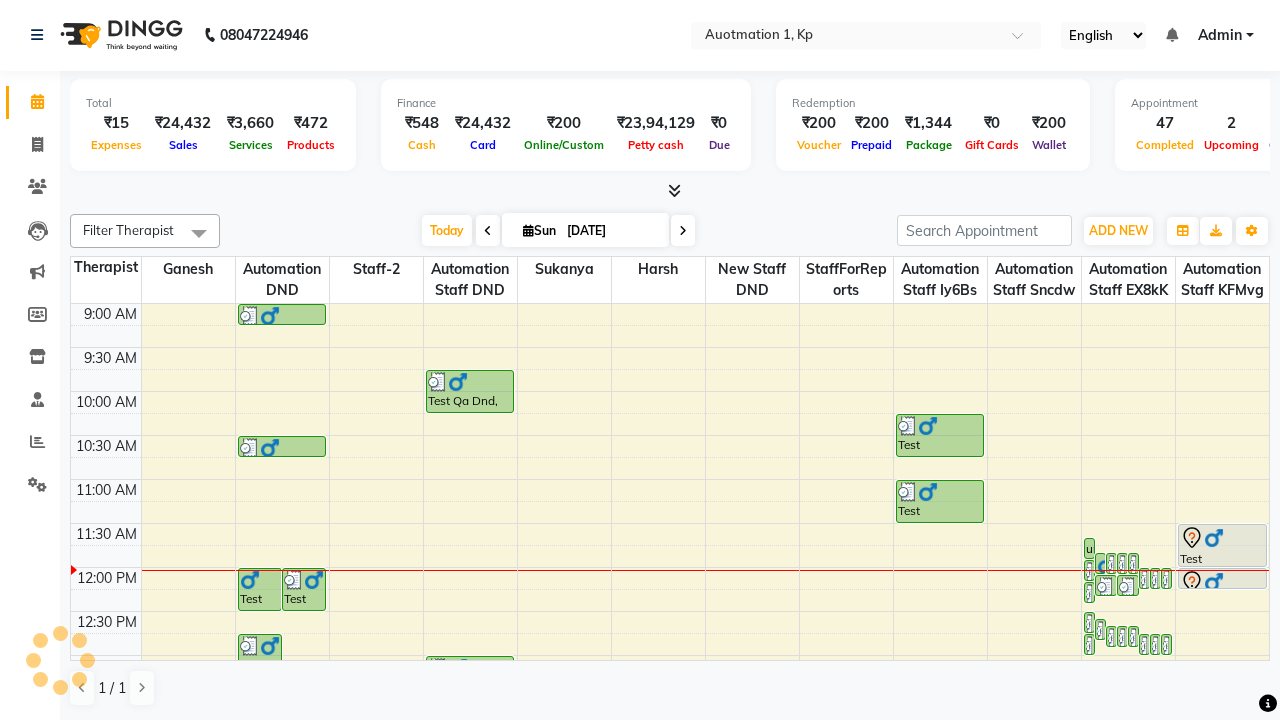 scroll, scrollTop: 0, scrollLeft: 0, axis: both 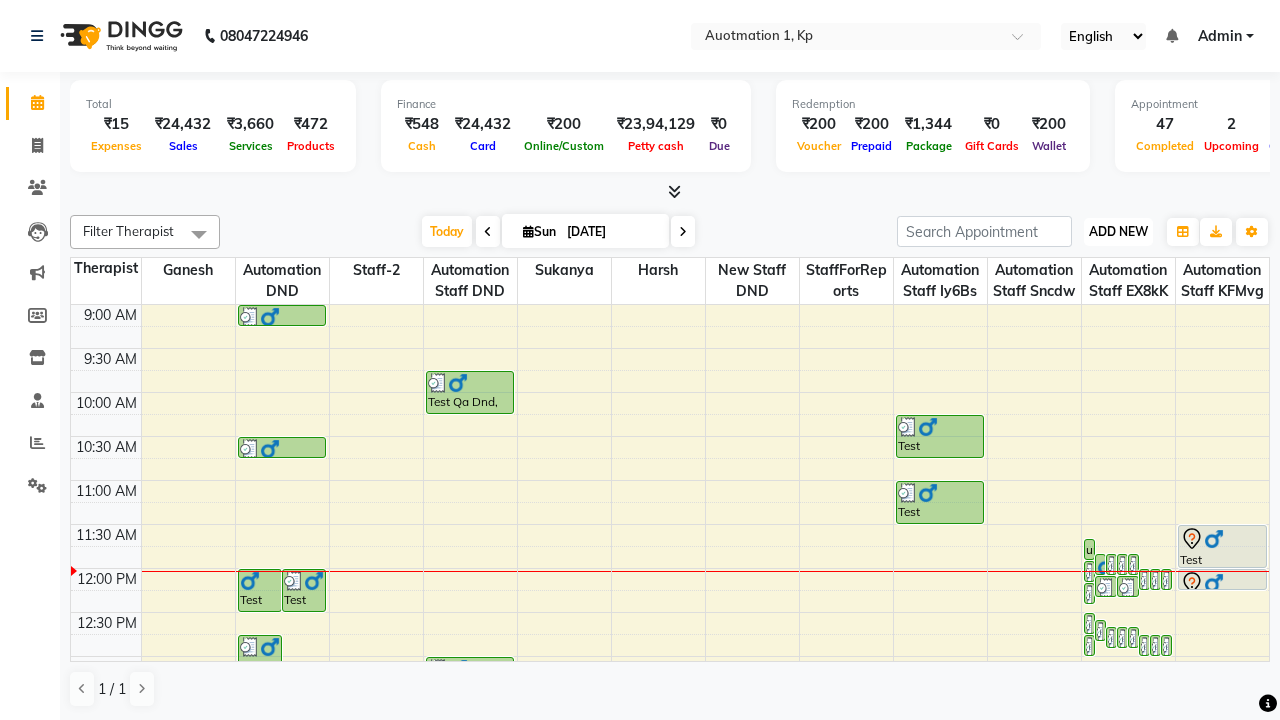 click on "ADD NEW" at bounding box center (1118, 231) 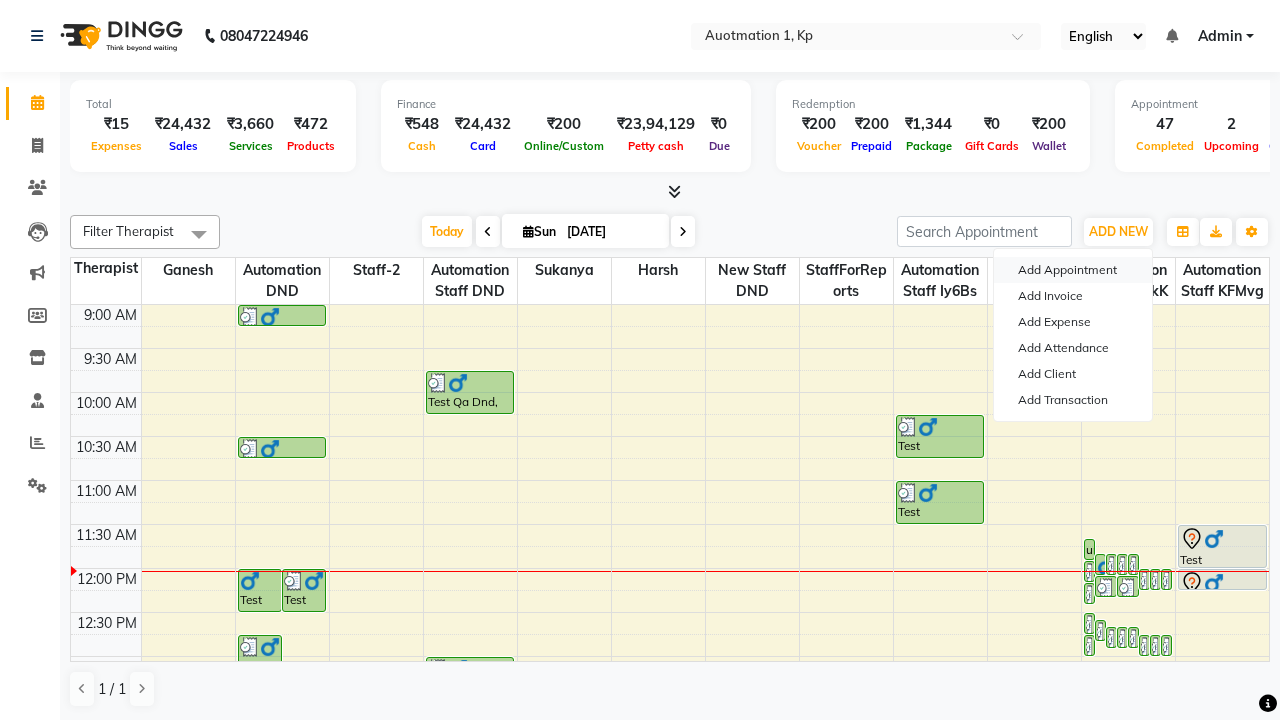 click on "Add Appointment" at bounding box center [1073, 270] 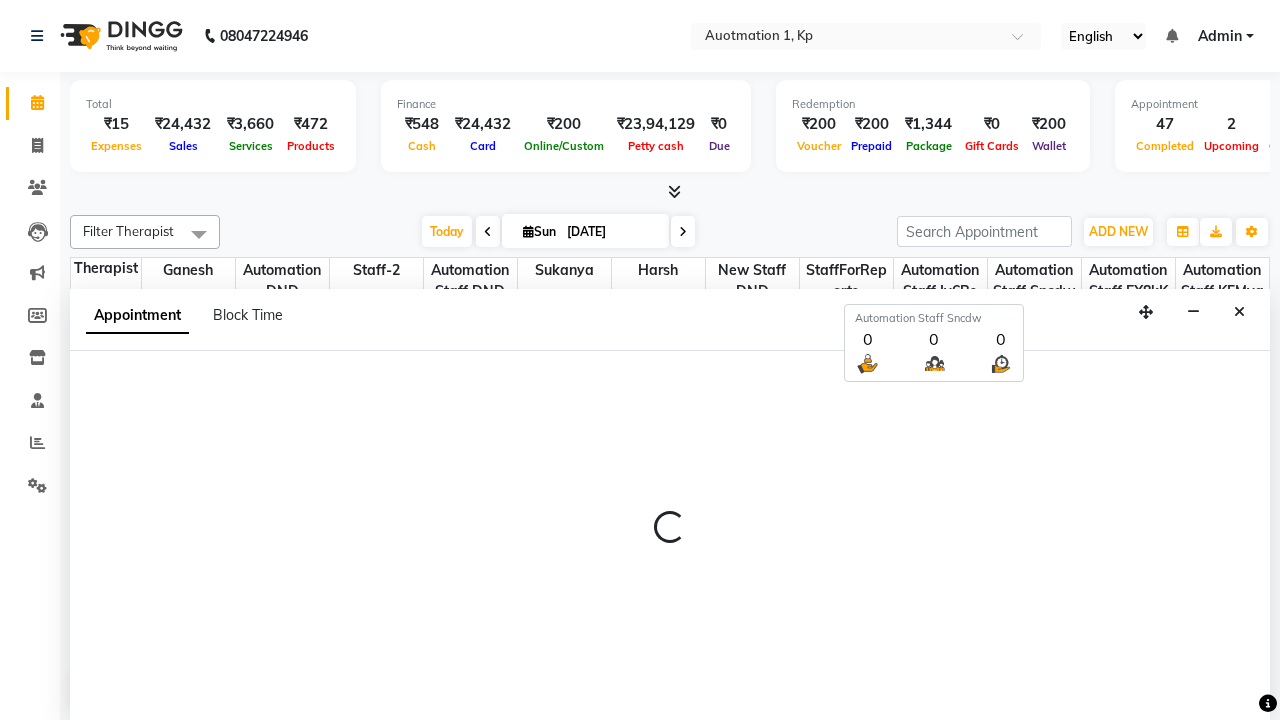 scroll, scrollTop: 1, scrollLeft: 0, axis: vertical 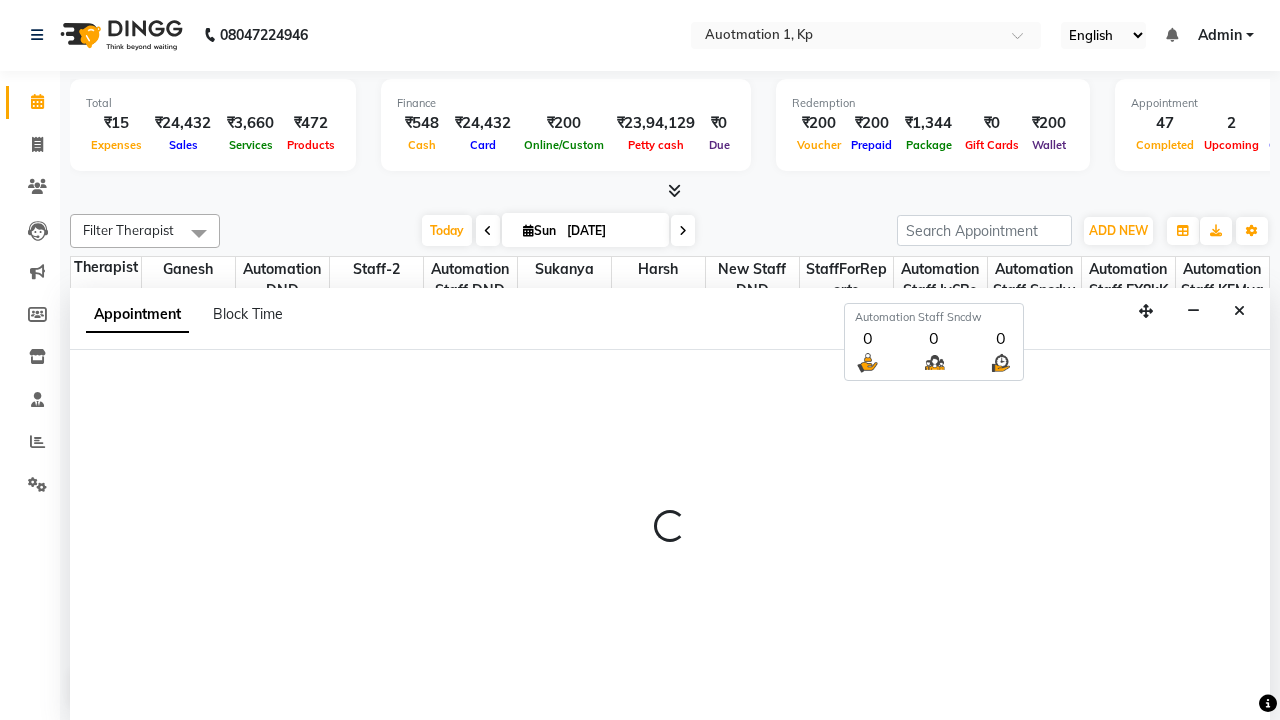 select on "tentative" 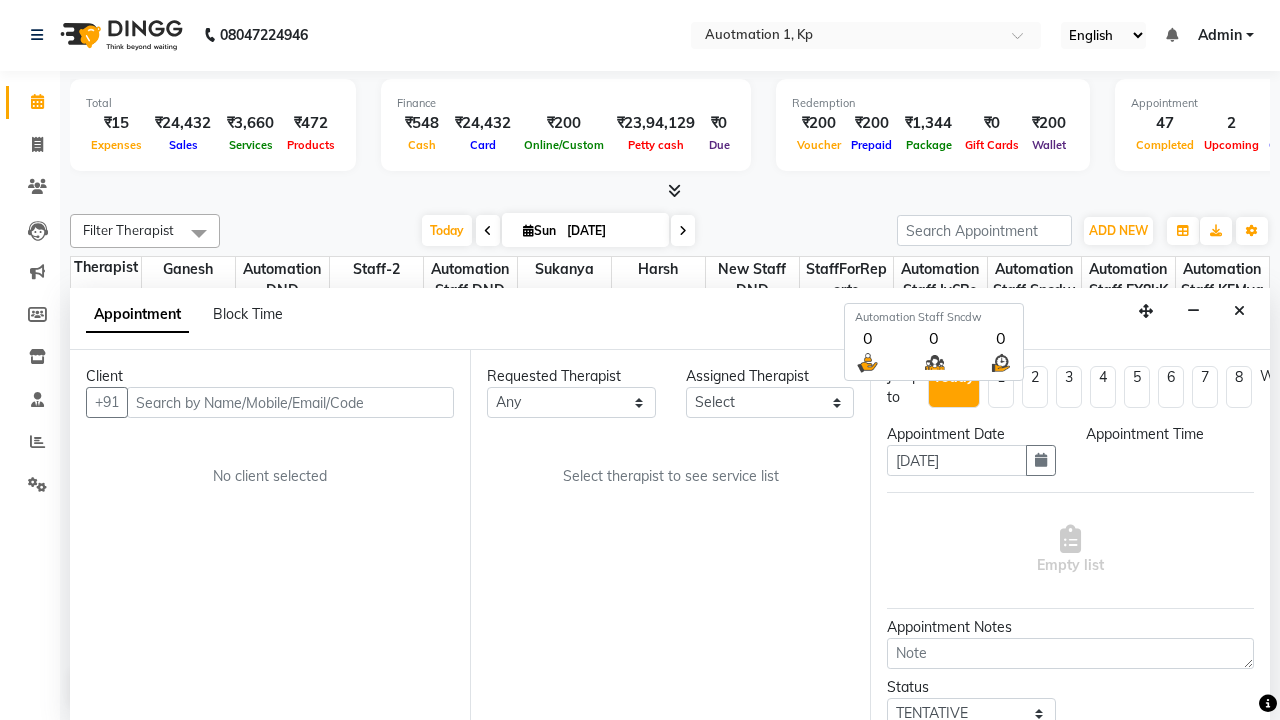 select on "600" 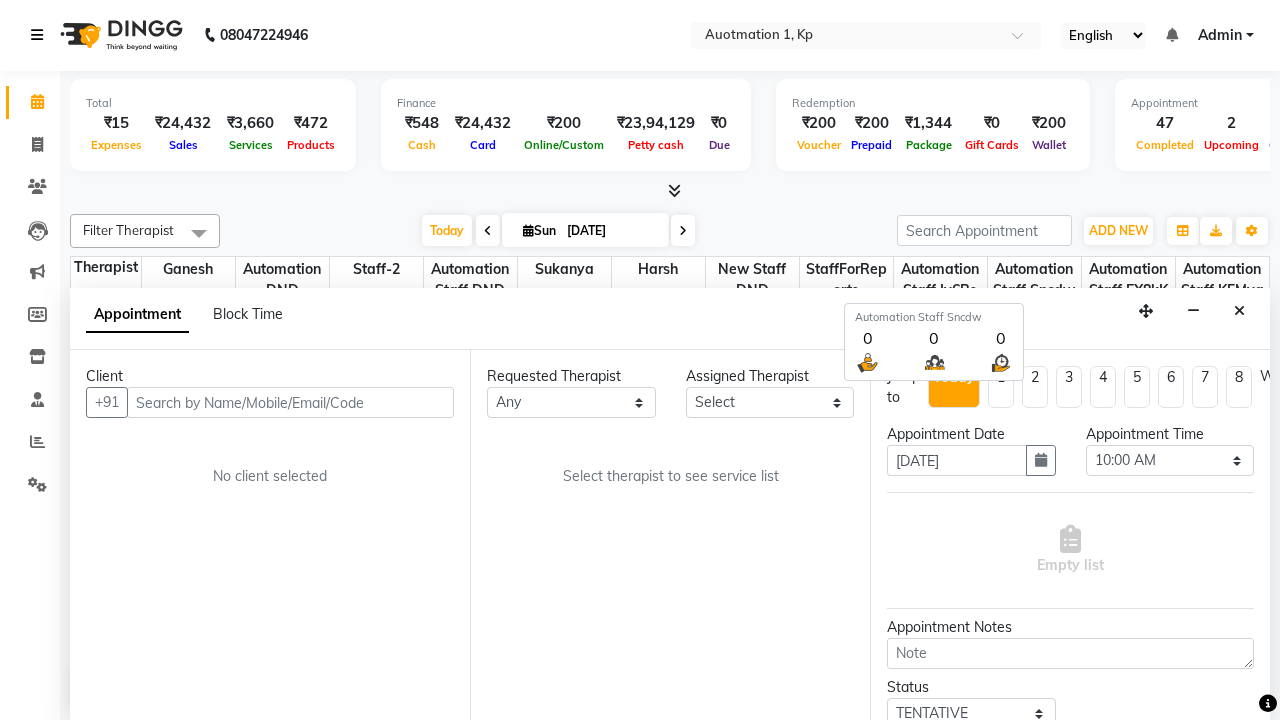 click at bounding box center [37, 35] 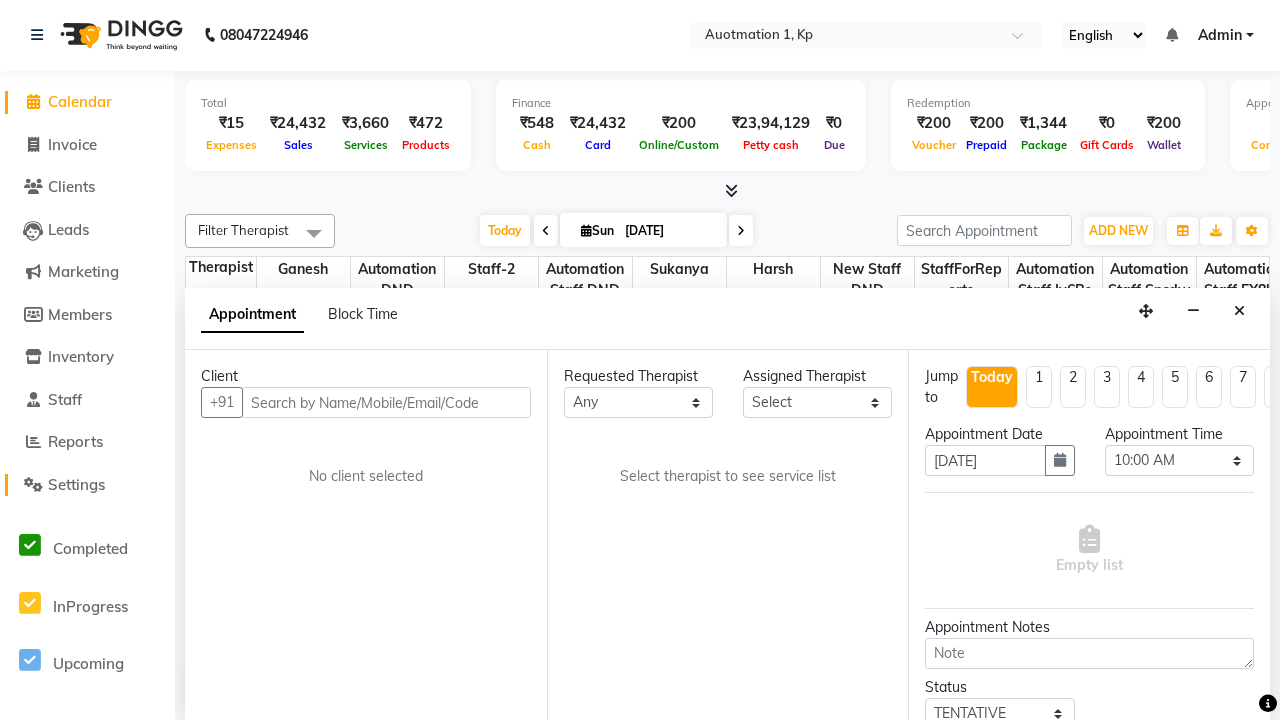 click on "Settings" 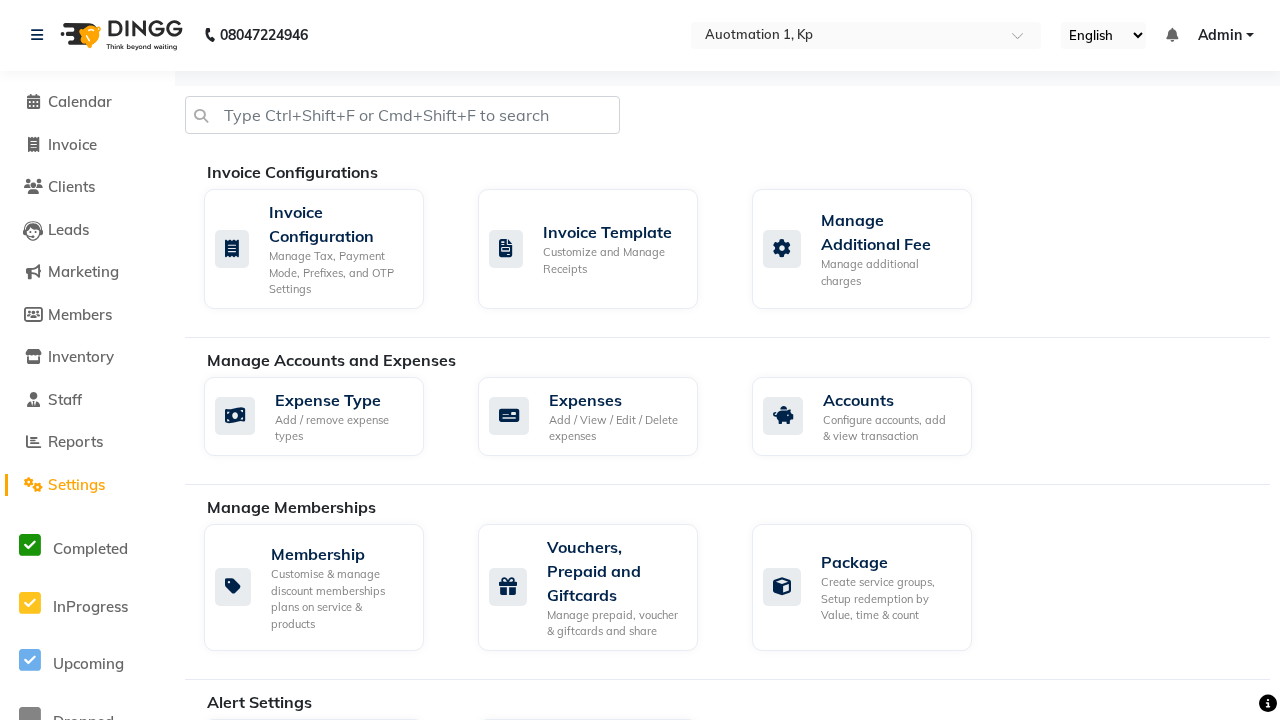 scroll, scrollTop: 0, scrollLeft: 0, axis: both 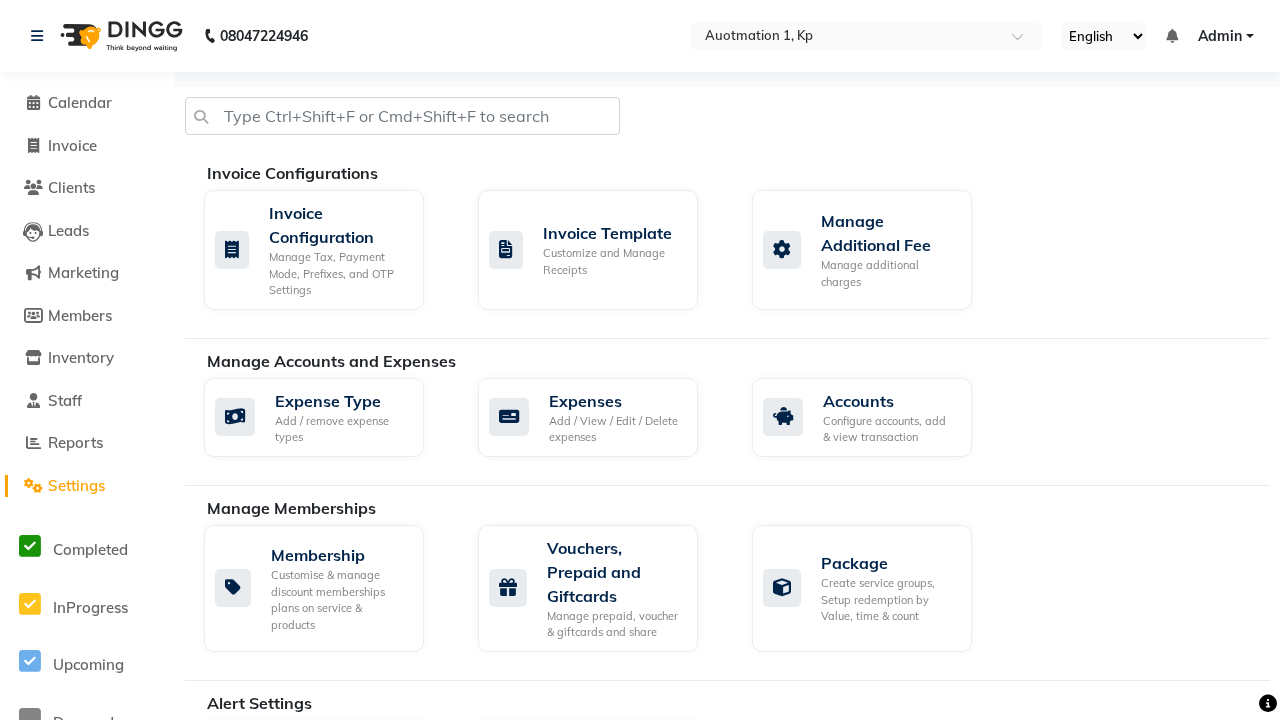 click on "Business Hours" 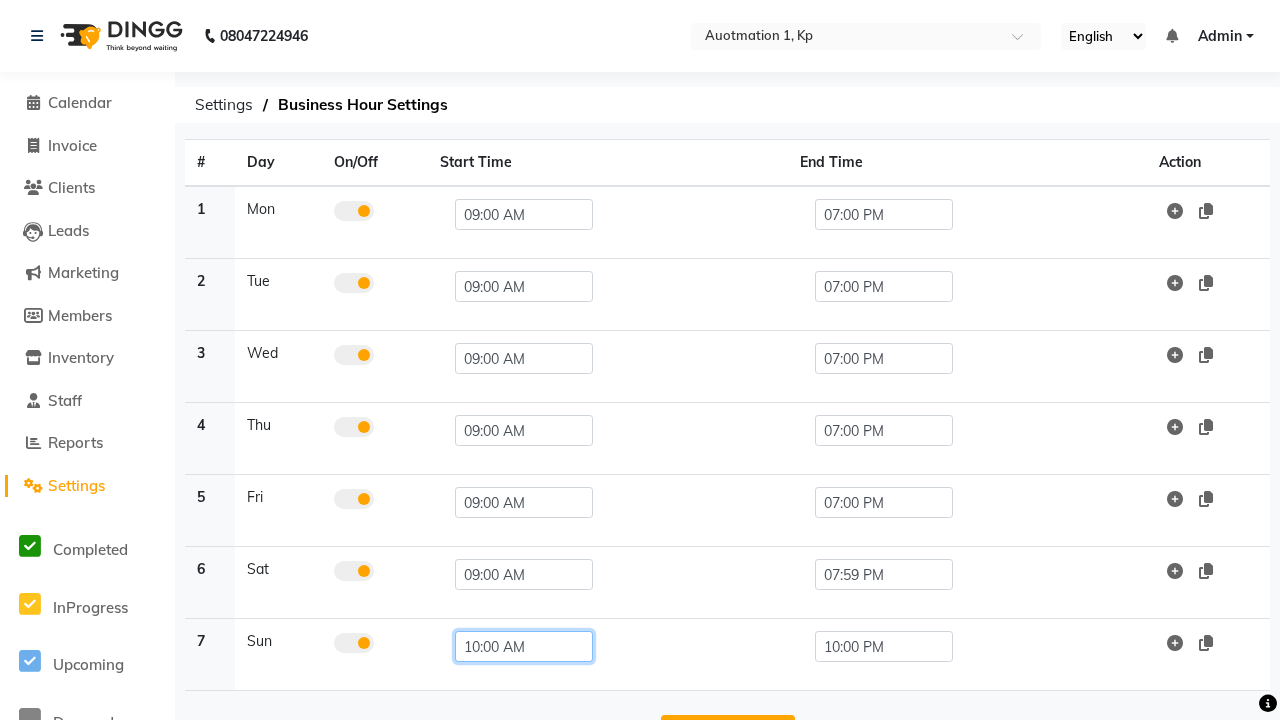click on "10:00 AM" 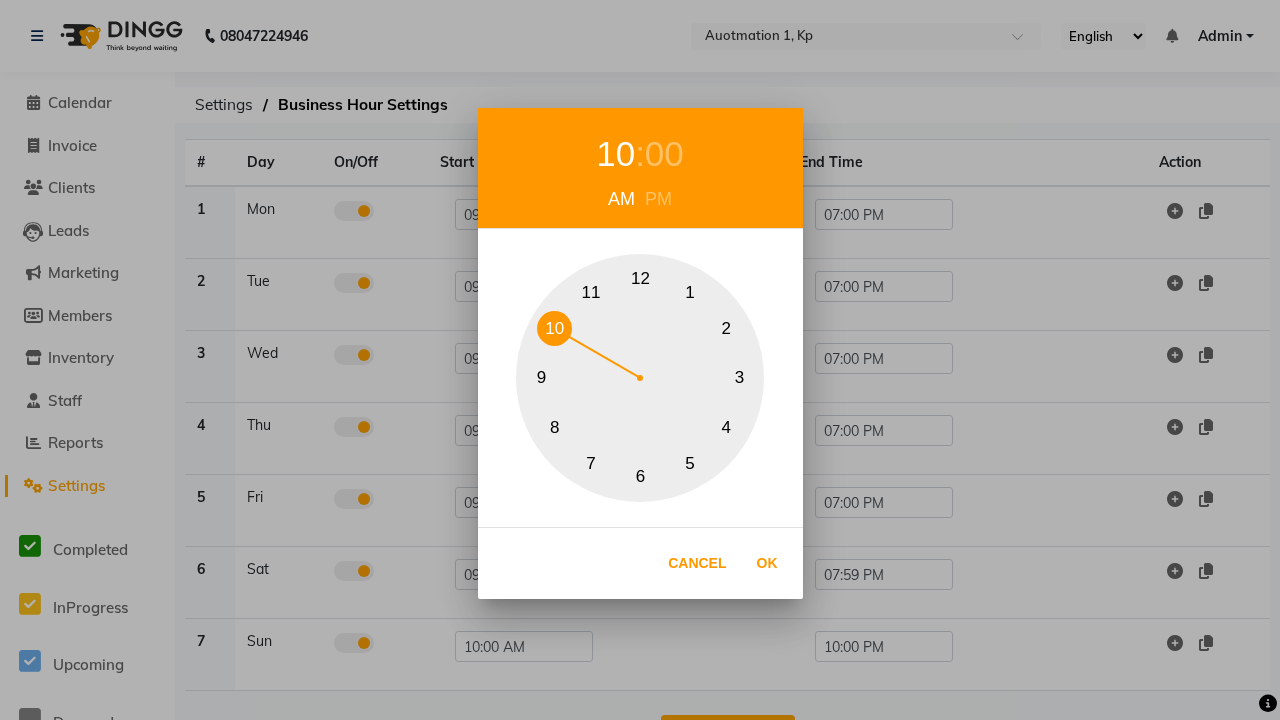click on "9" at bounding box center [541, 378] 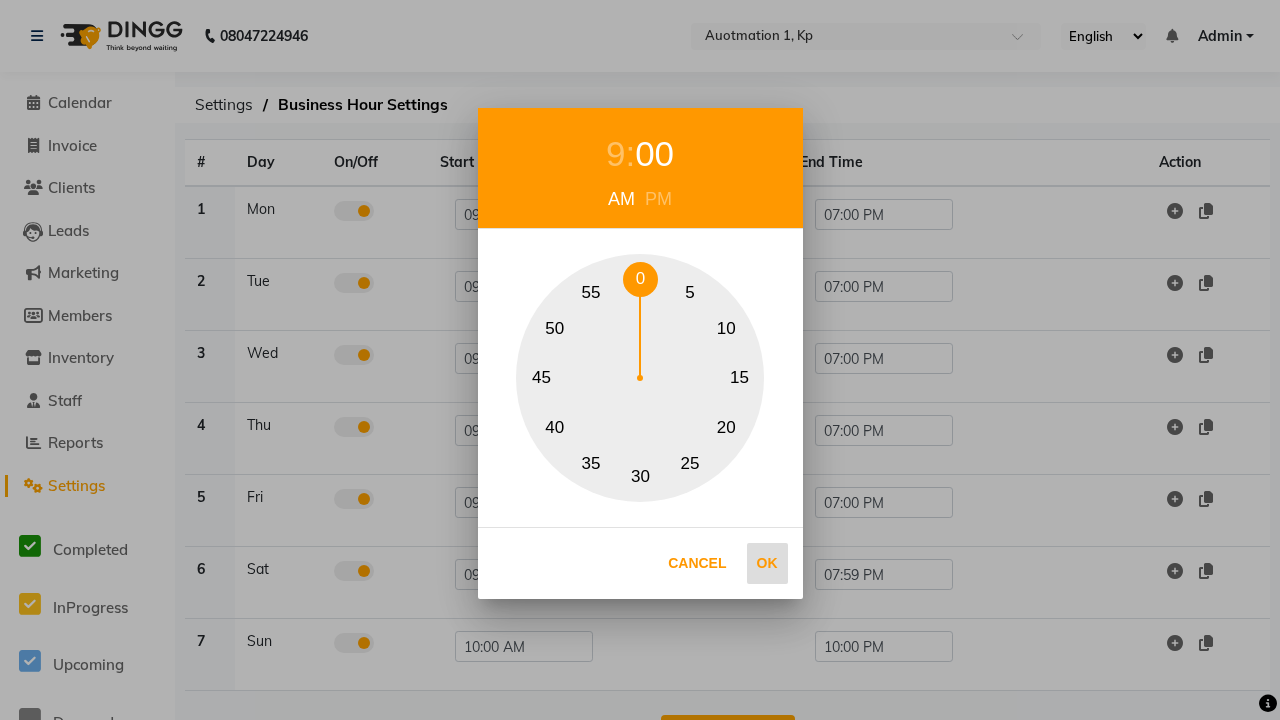 click on "0" at bounding box center [640, 279] 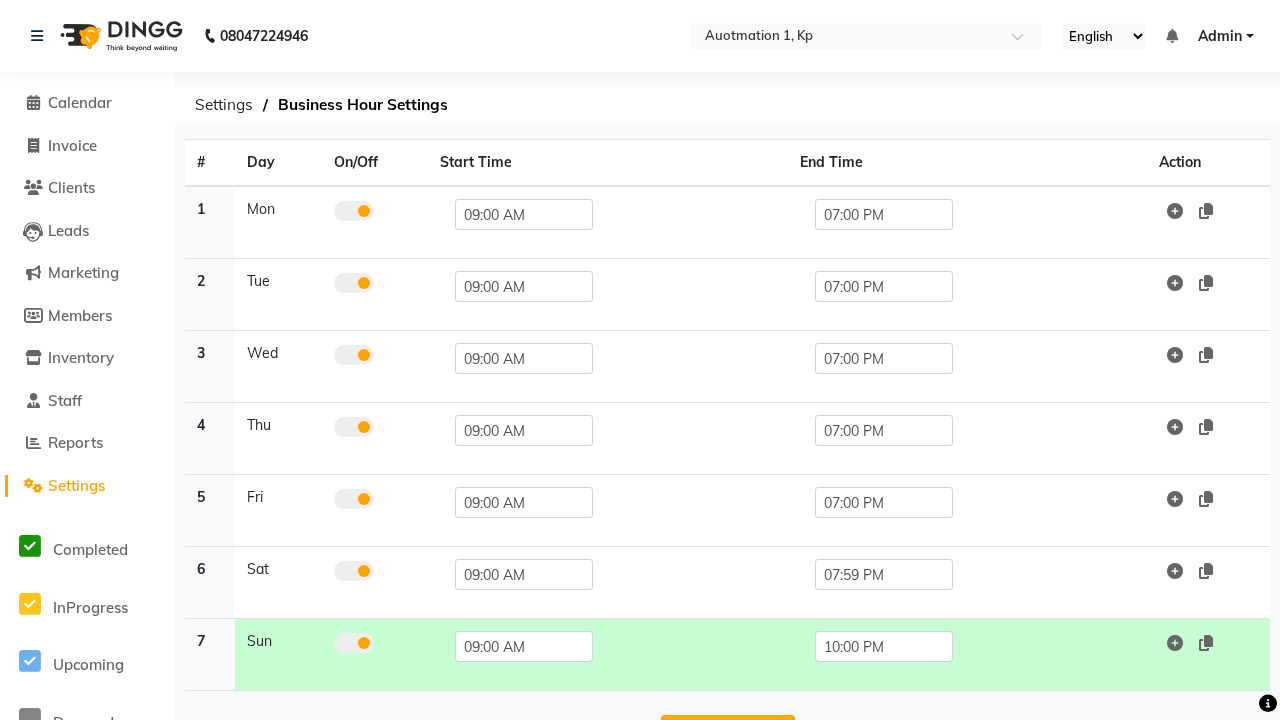 scroll, scrollTop: 63, scrollLeft: 0, axis: vertical 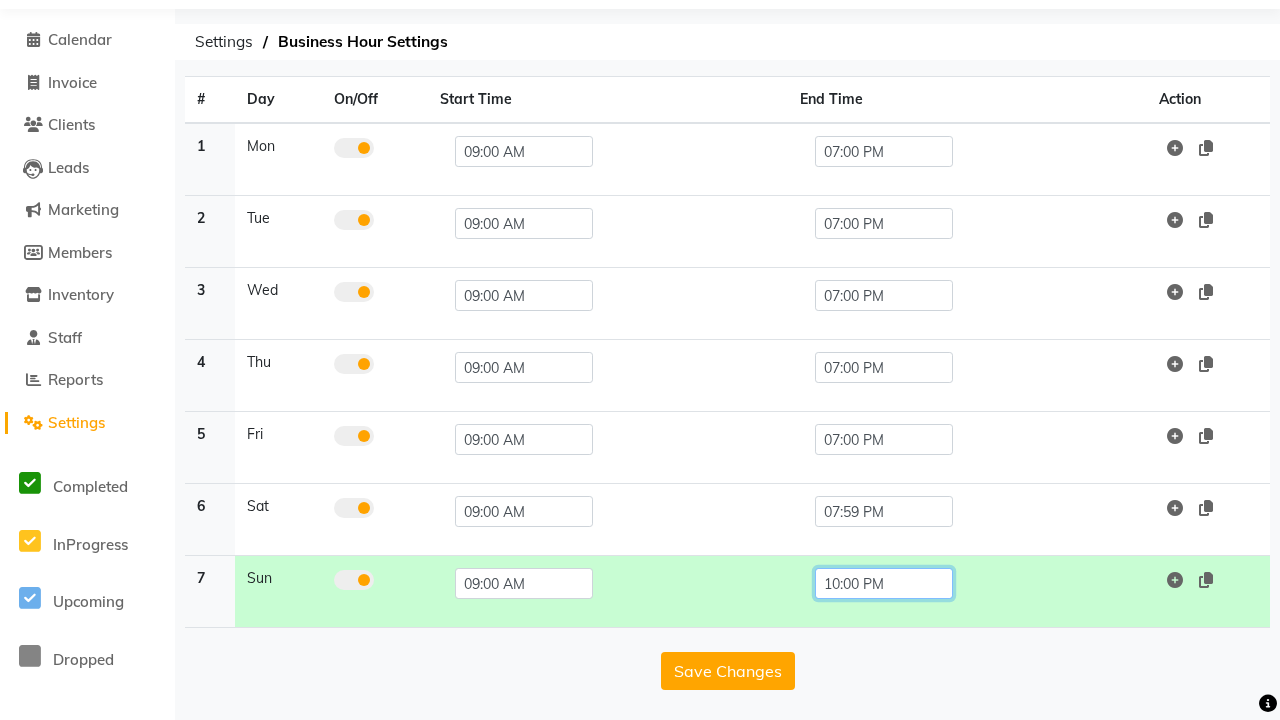 click on "10:00 PM" 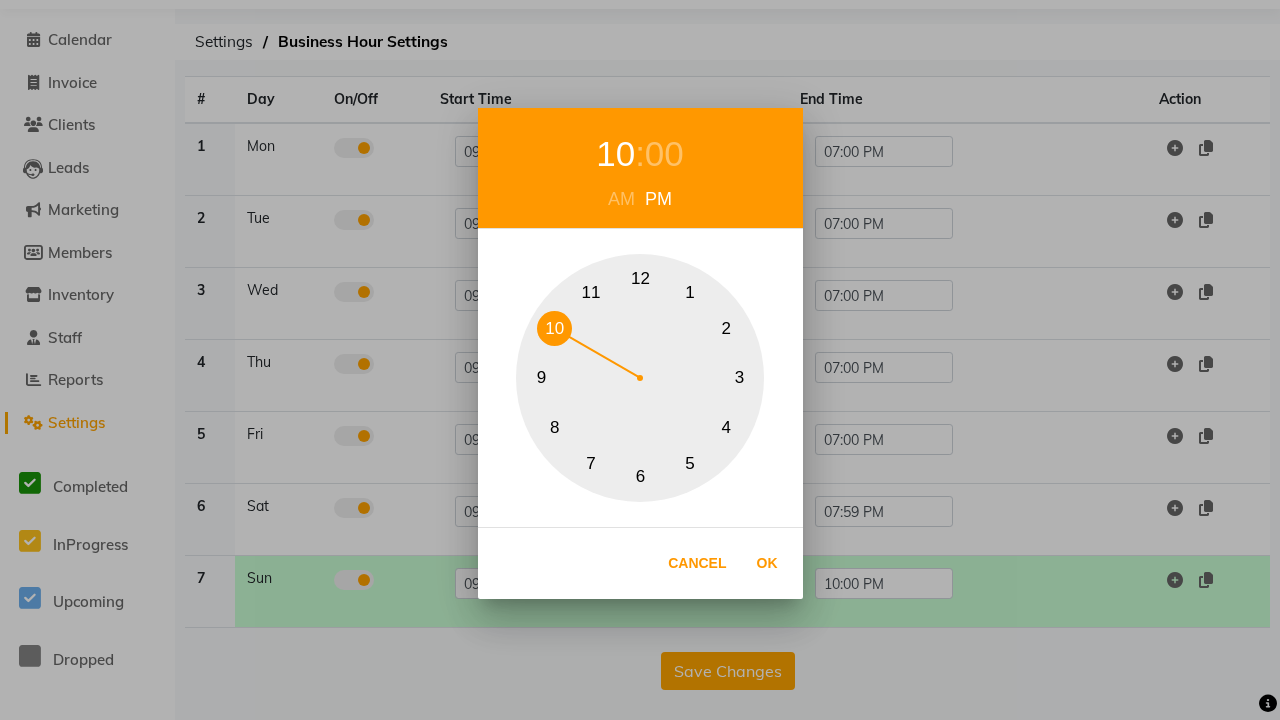 click on "7" at bounding box center [591, 463] 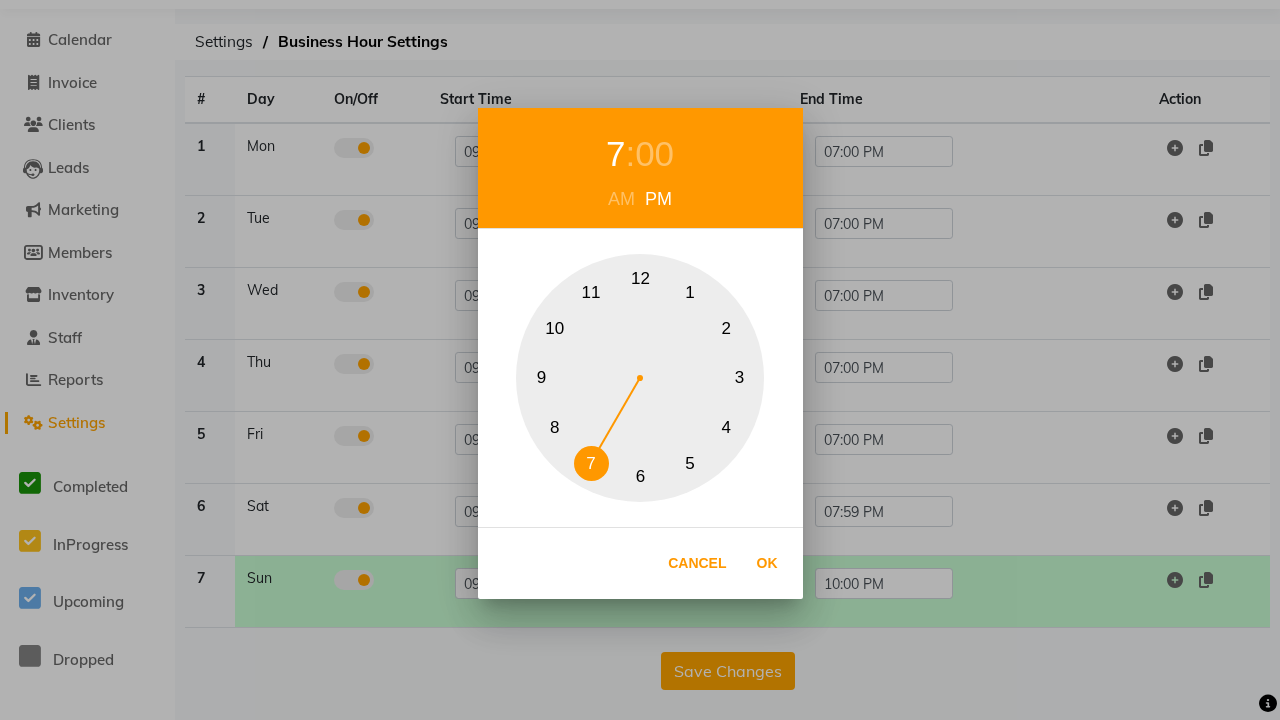 click on "00" at bounding box center [654, 154] 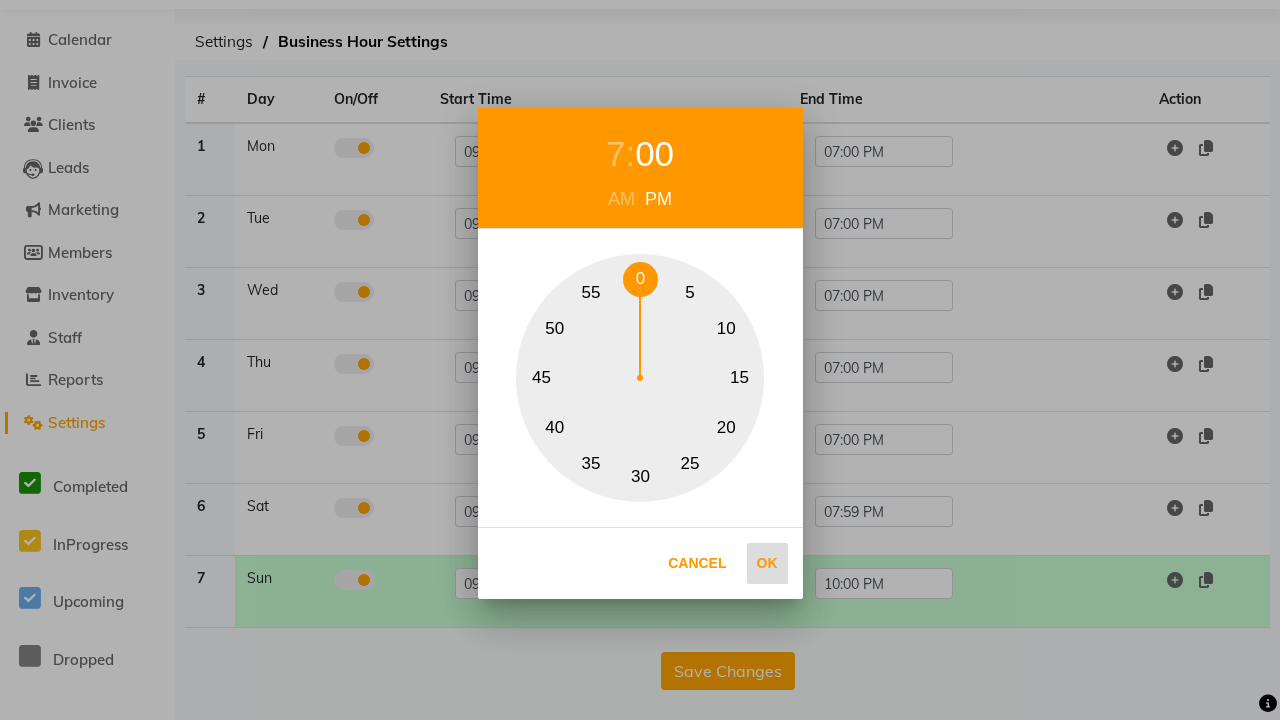 click on "0" at bounding box center [640, 279] 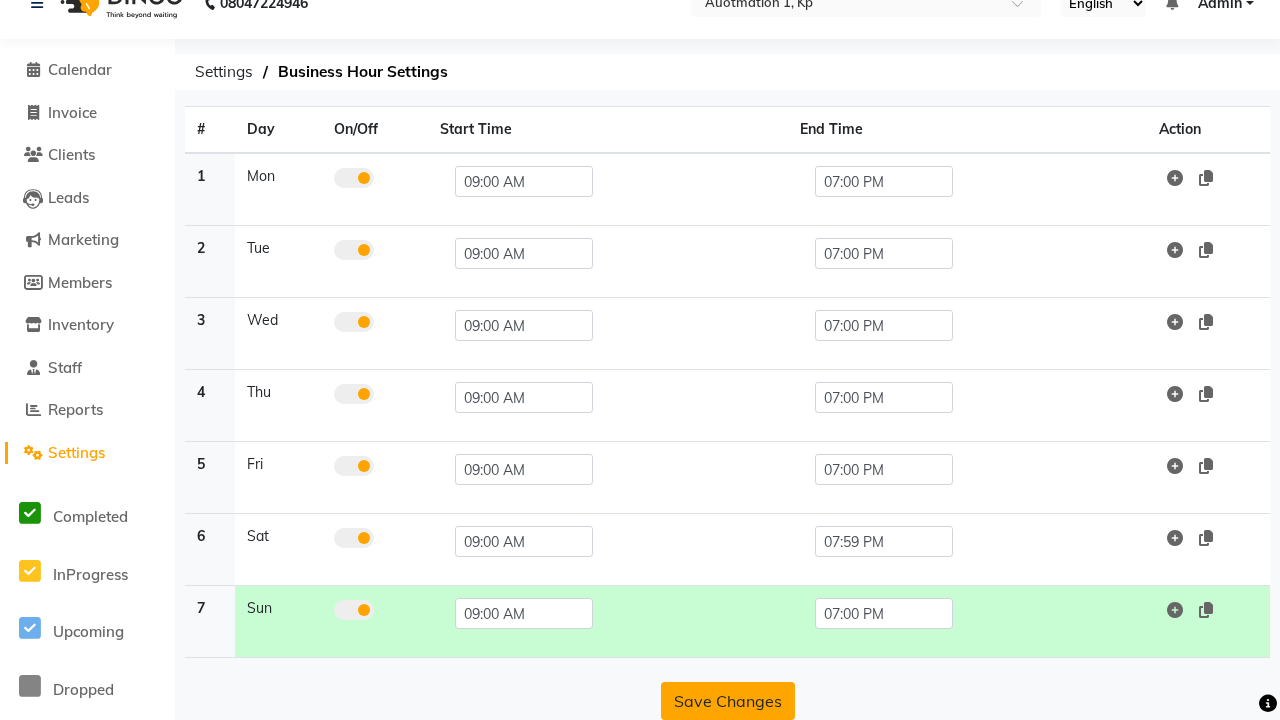 click on "Save Changes" 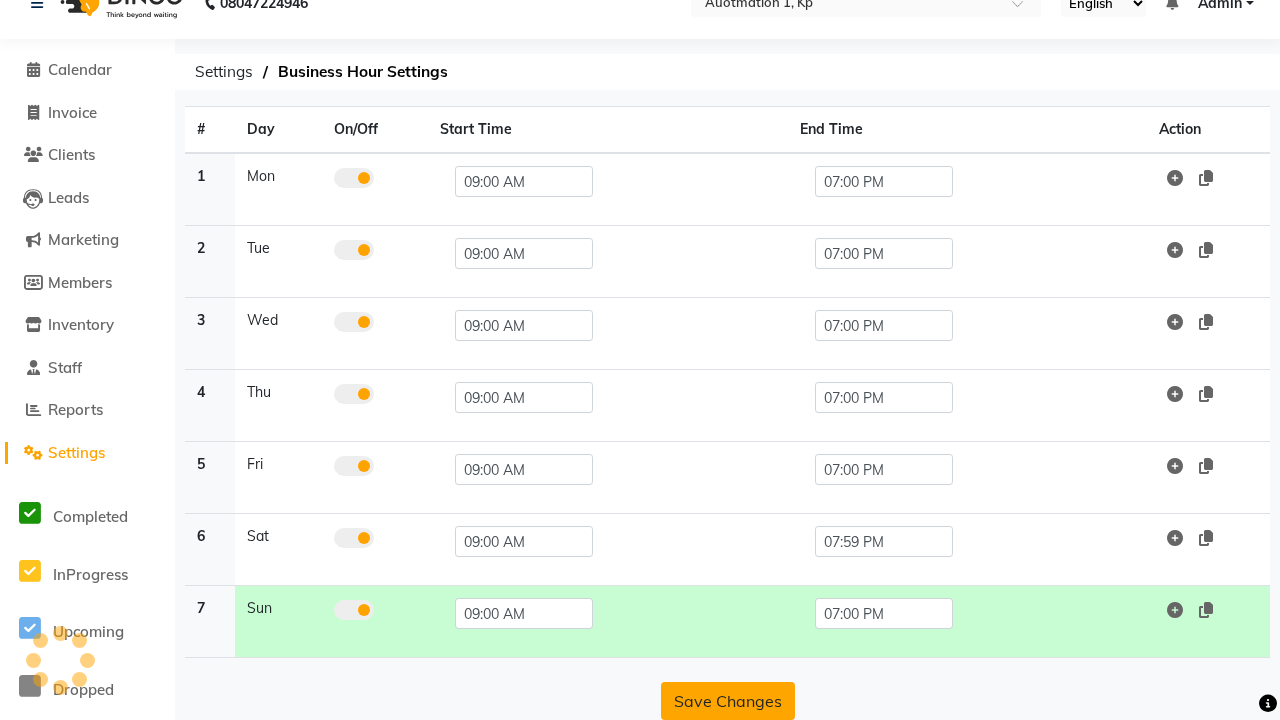 scroll, scrollTop: 63, scrollLeft: 0, axis: vertical 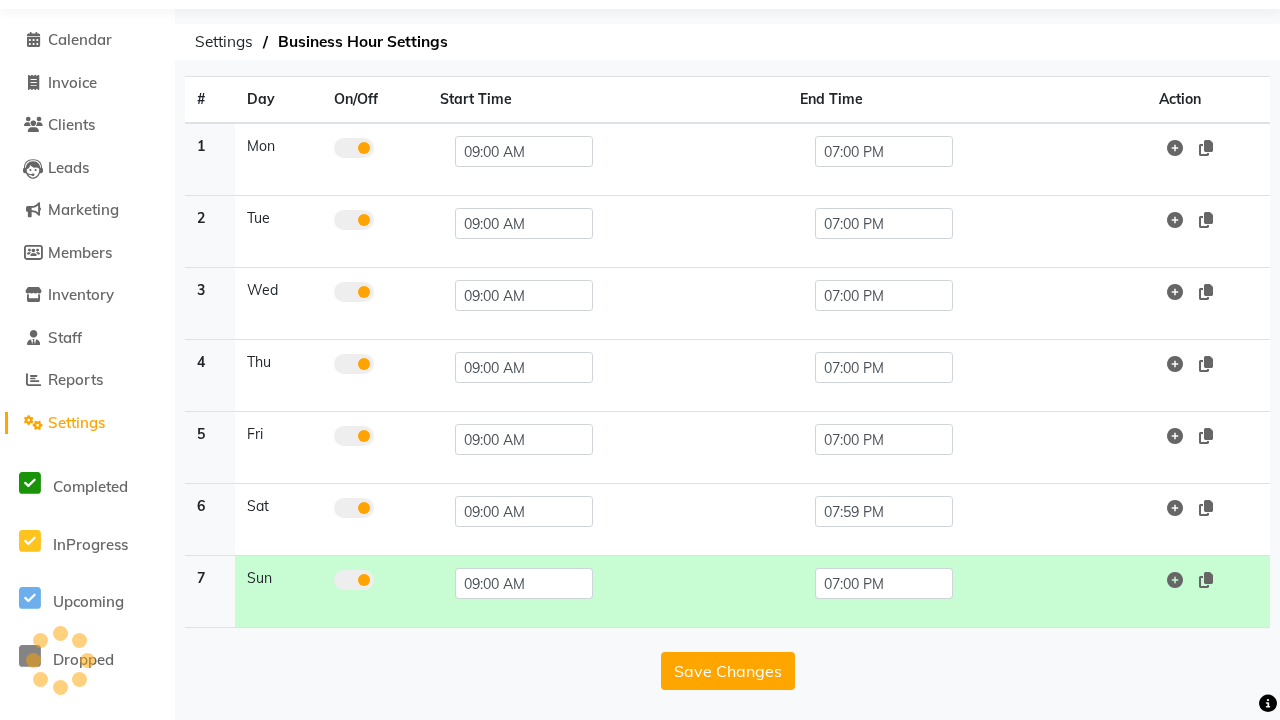 click at bounding box center [41, -27] 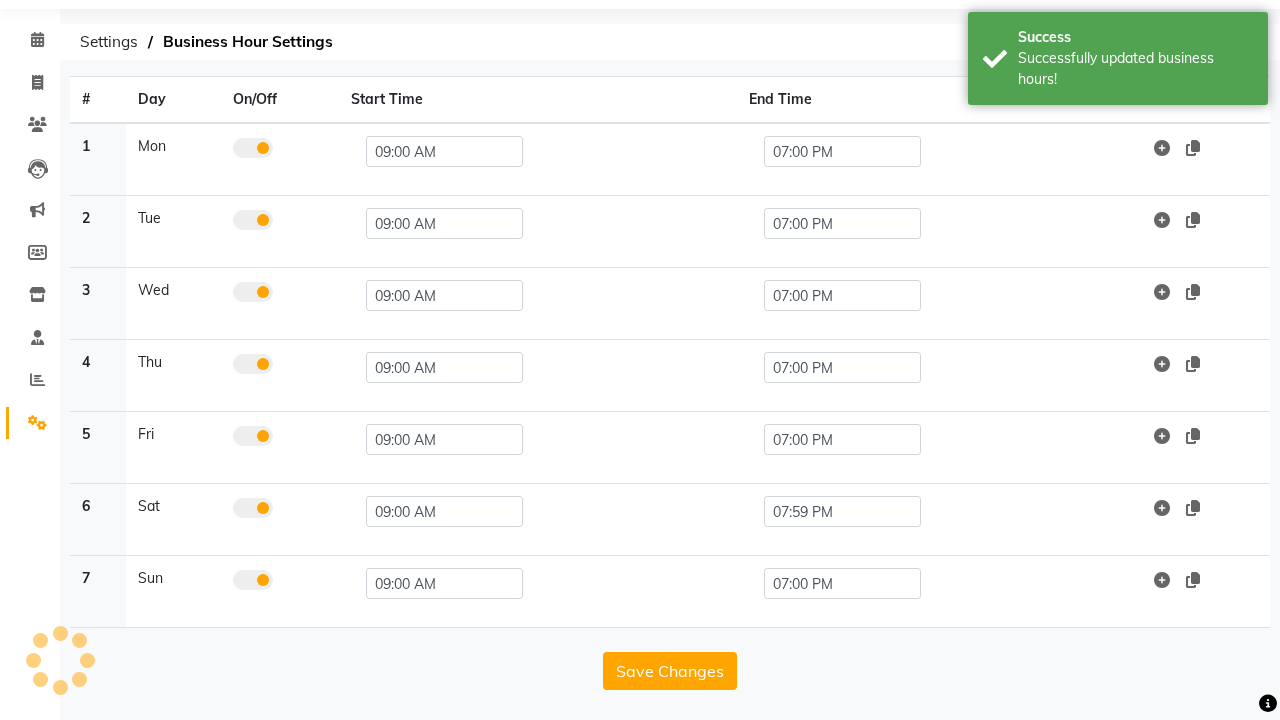 scroll, scrollTop: 0, scrollLeft: 0, axis: both 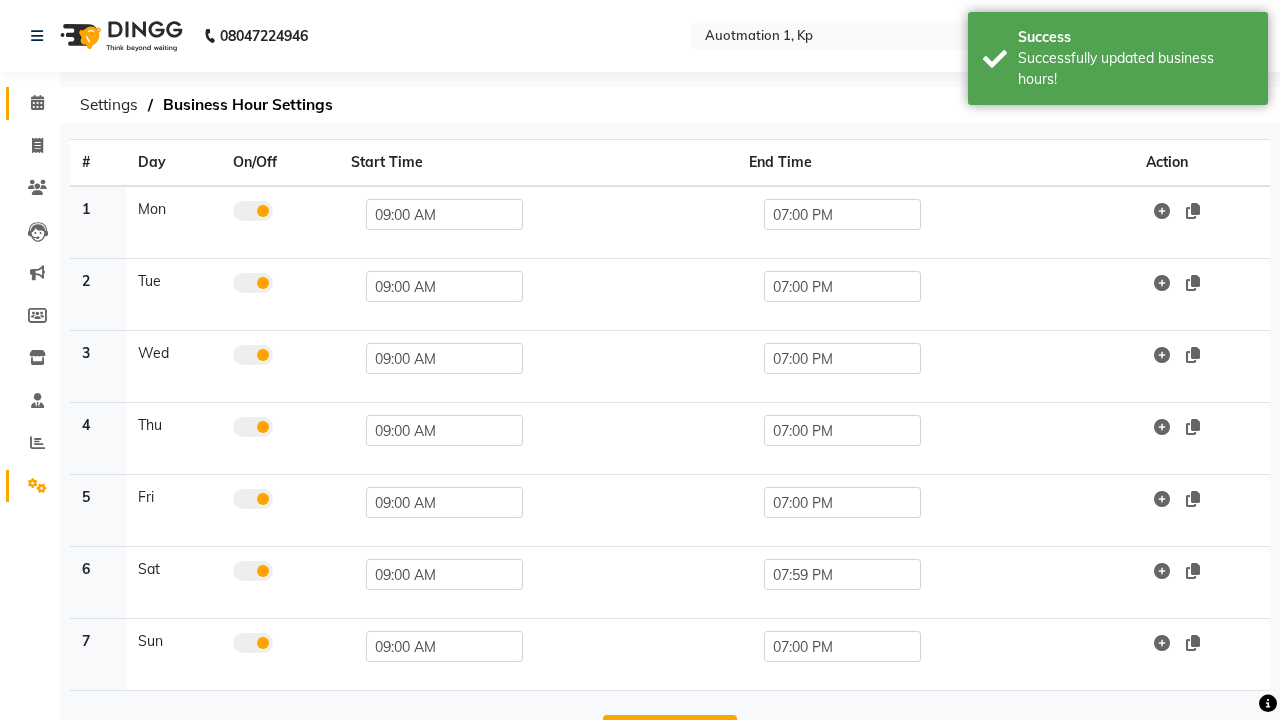 click 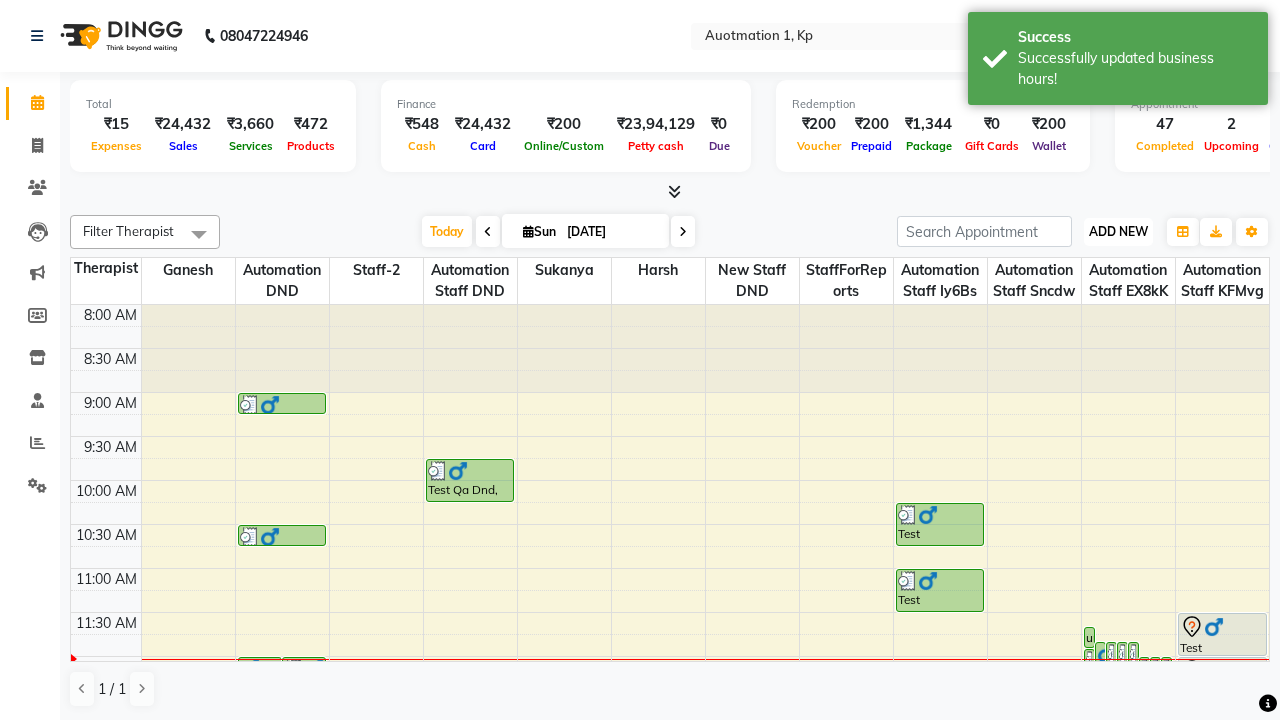 click on "ADD NEW" at bounding box center [1118, 231] 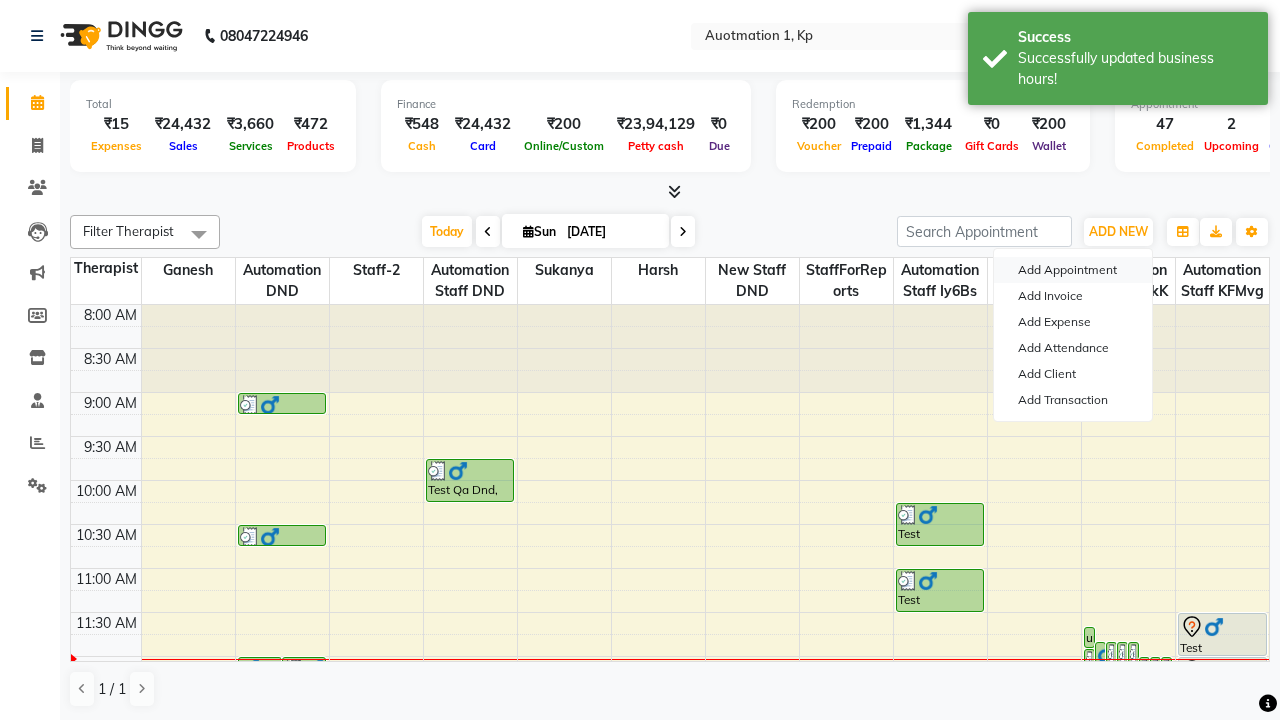 click on "Add Appointment" at bounding box center (1073, 270) 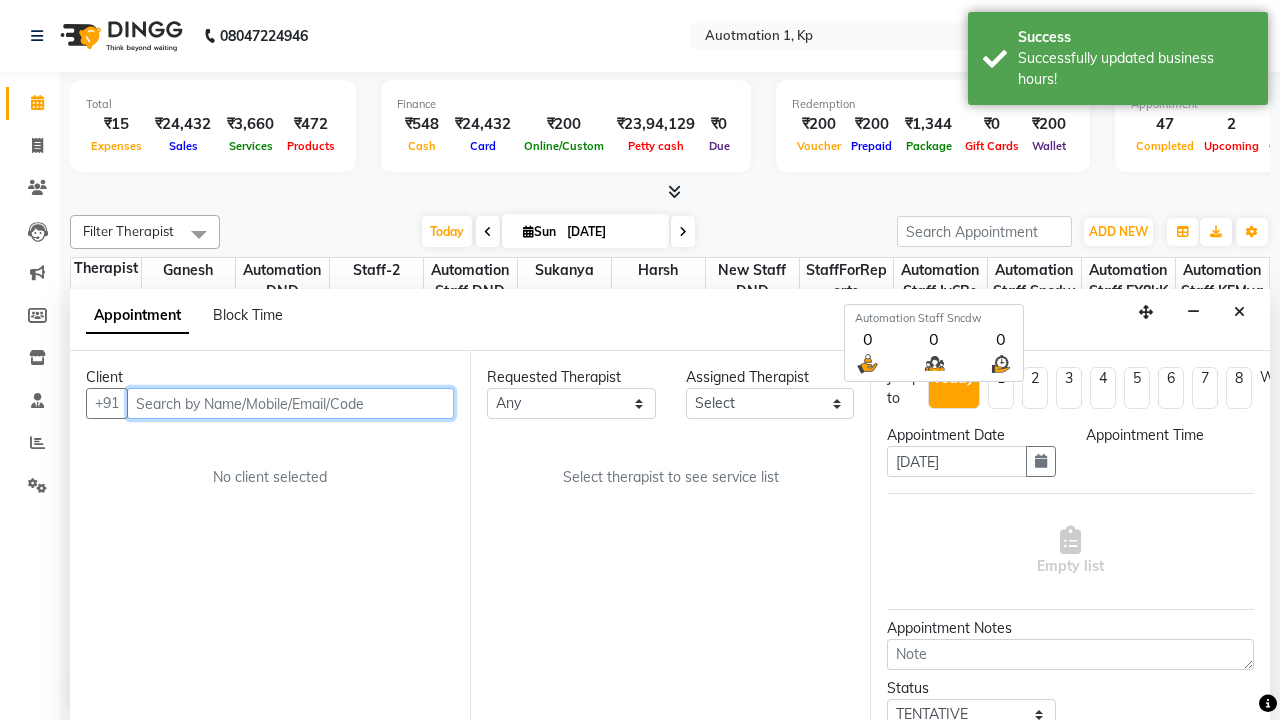 select on "540" 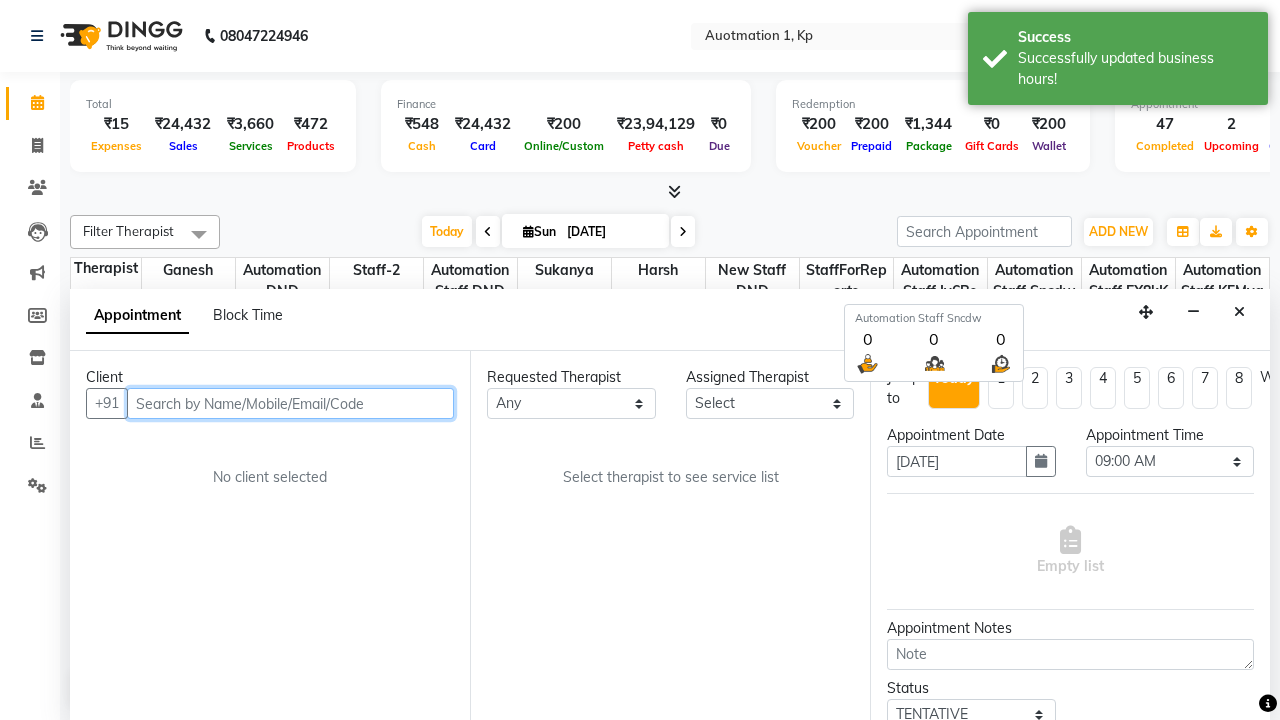 scroll, scrollTop: 1, scrollLeft: 0, axis: vertical 